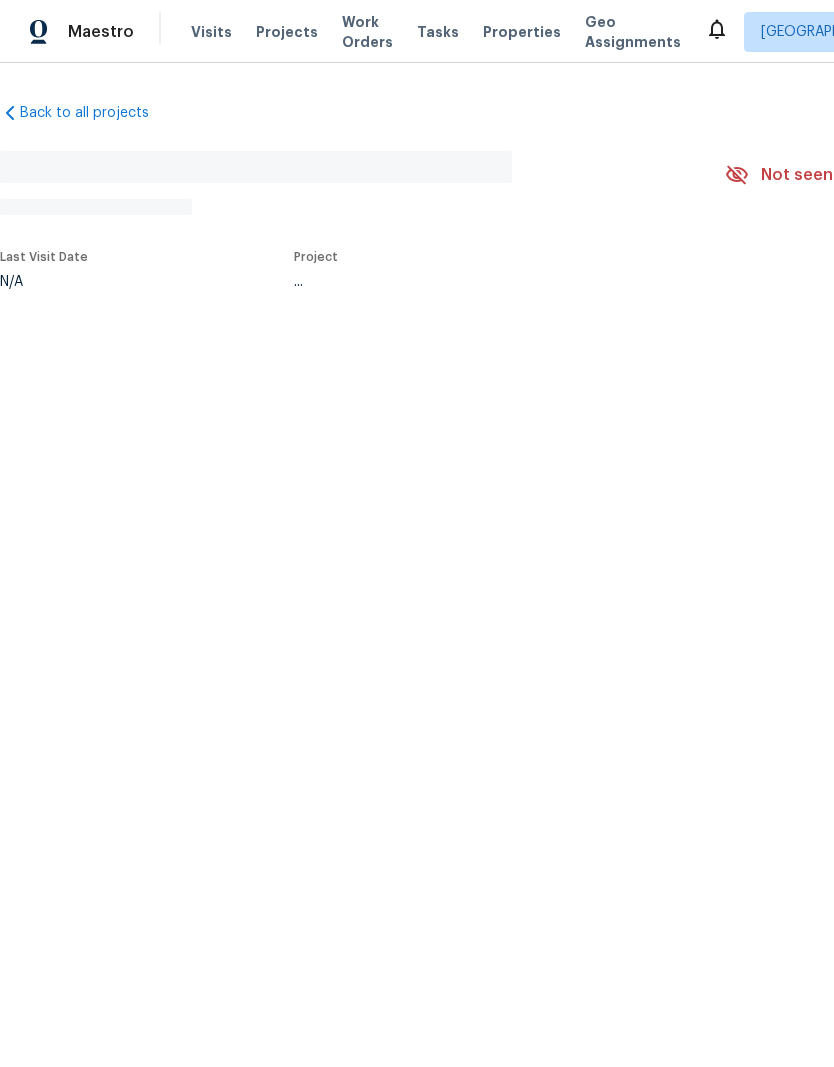 scroll, scrollTop: 0, scrollLeft: 0, axis: both 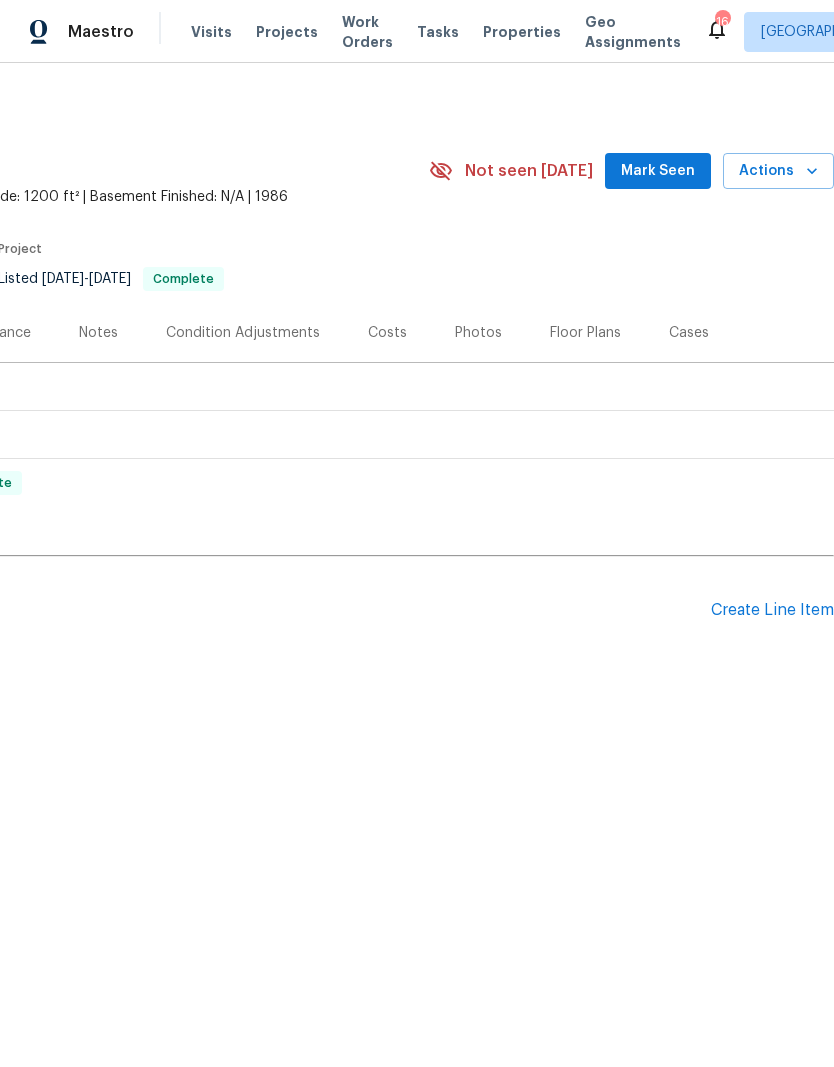 click on "Create Line Item" at bounding box center [772, 610] 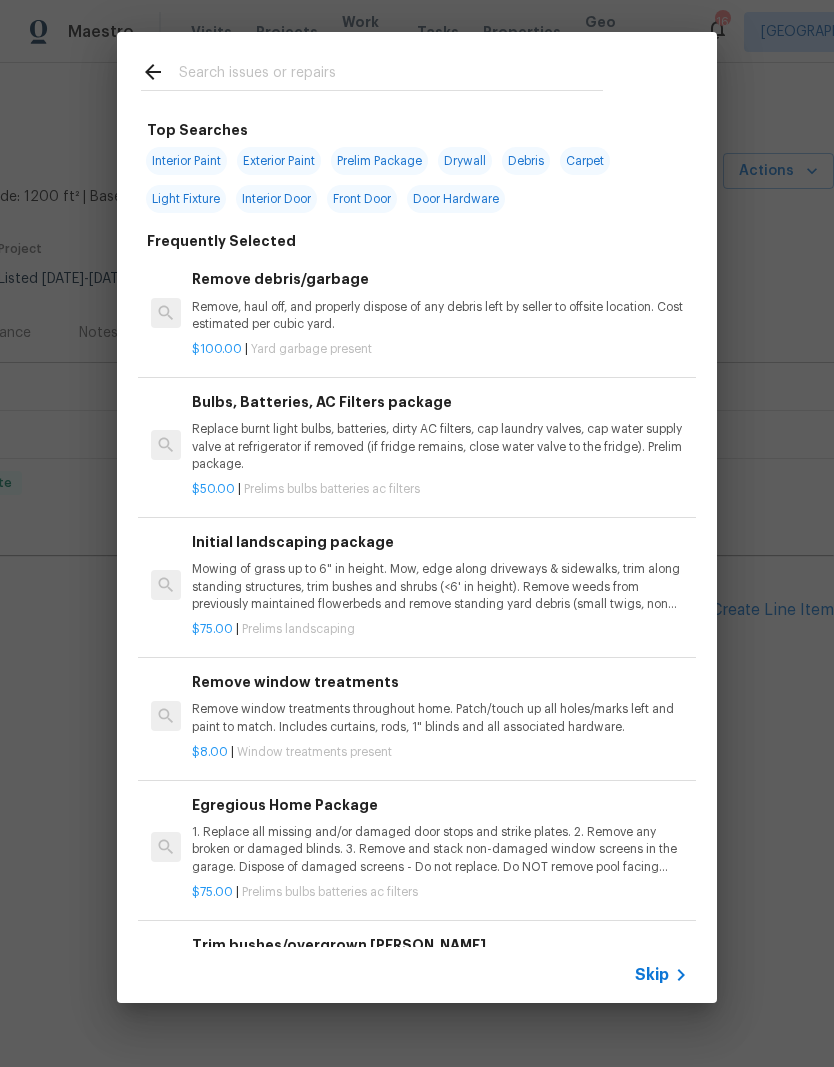 click at bounding box center [391, 75] 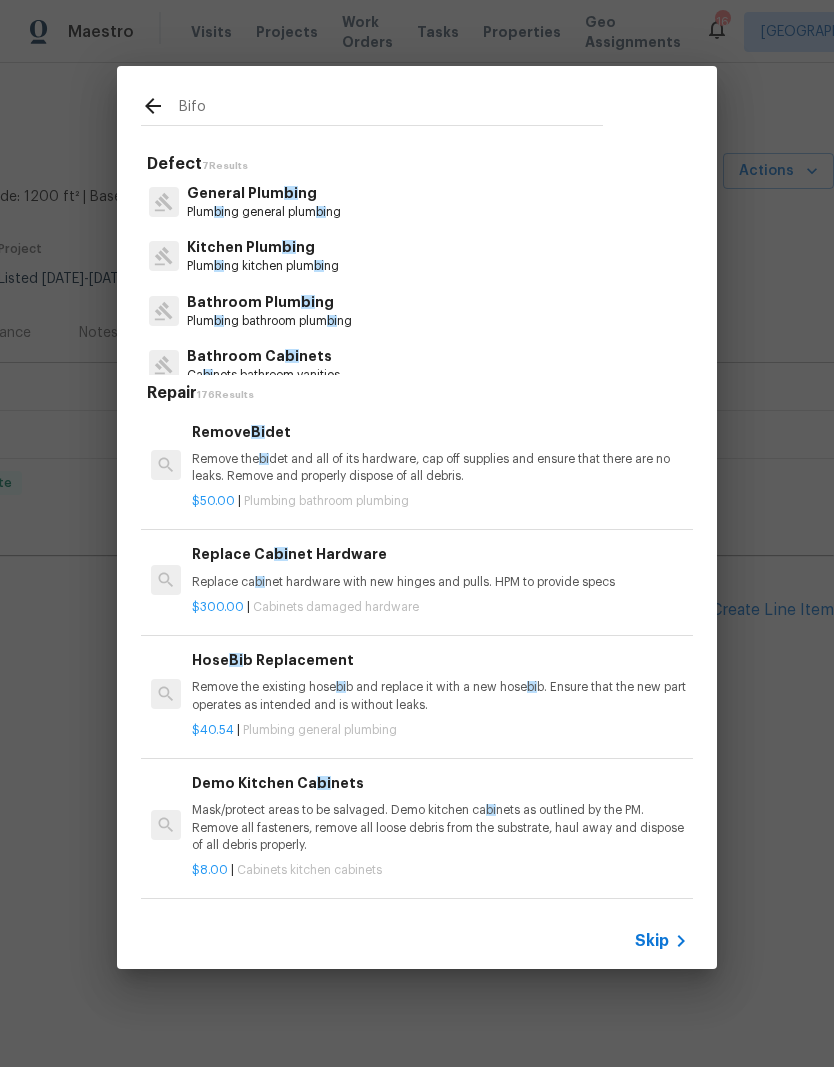 type on "Bifol" 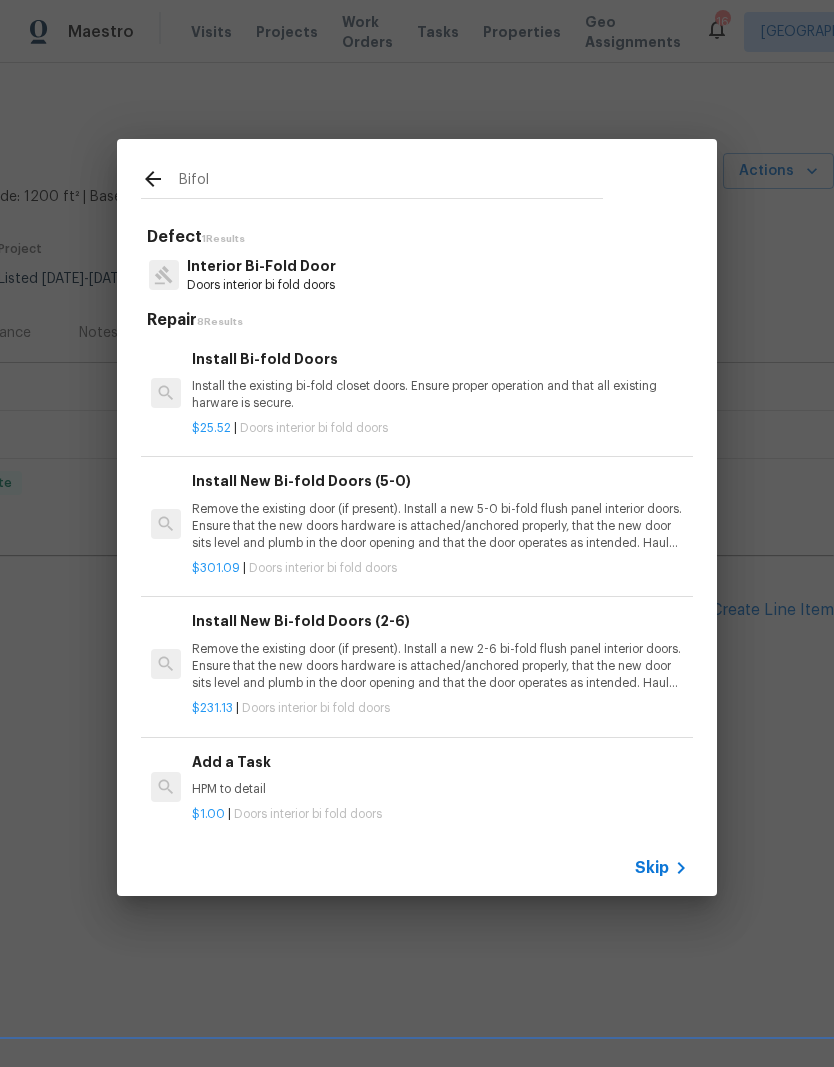 click on "Doors interior bi fold doors" at bounding box center (261, 285) 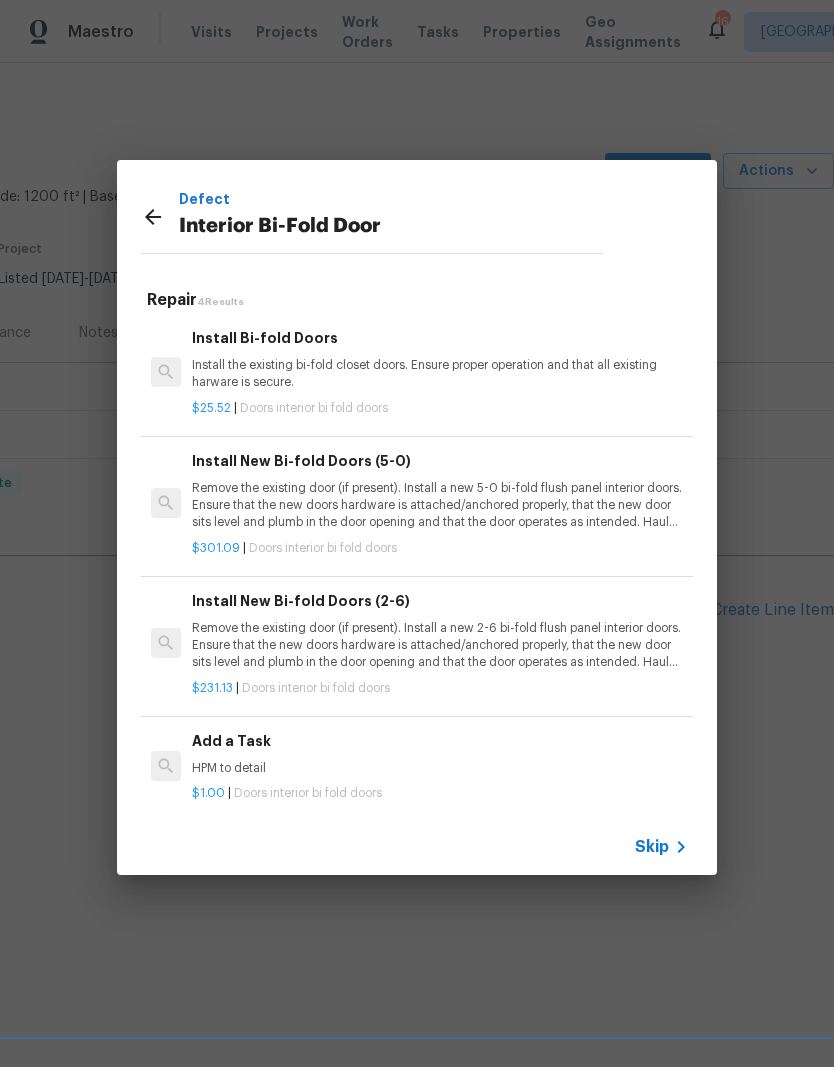 click on "Remove the existing door (if present). Install a new 5-0 bi-fold flush panel interior doors. Ensure that the new doors hardware is attached/anchored properly, that the new door sits level and plumb in the door opening and that the door operates as intended. Haul away and dispose of all debris properly." at bounding box center (440, 505) 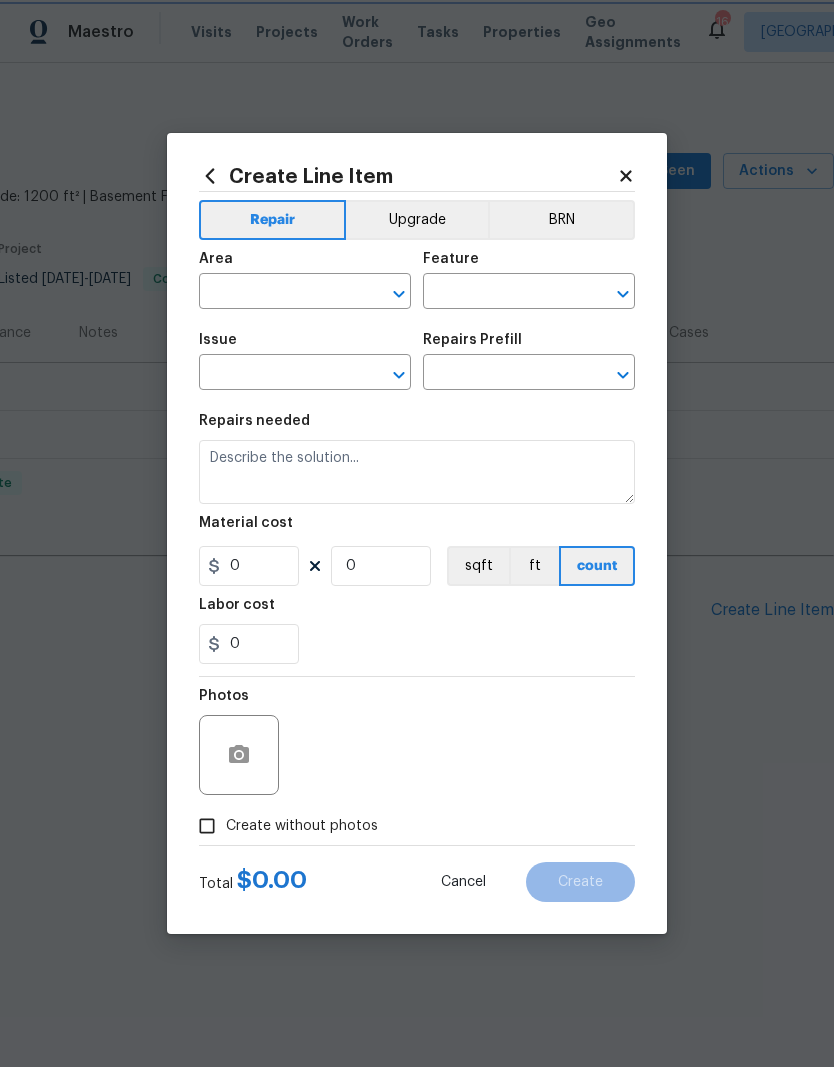 type on "Interior Door" 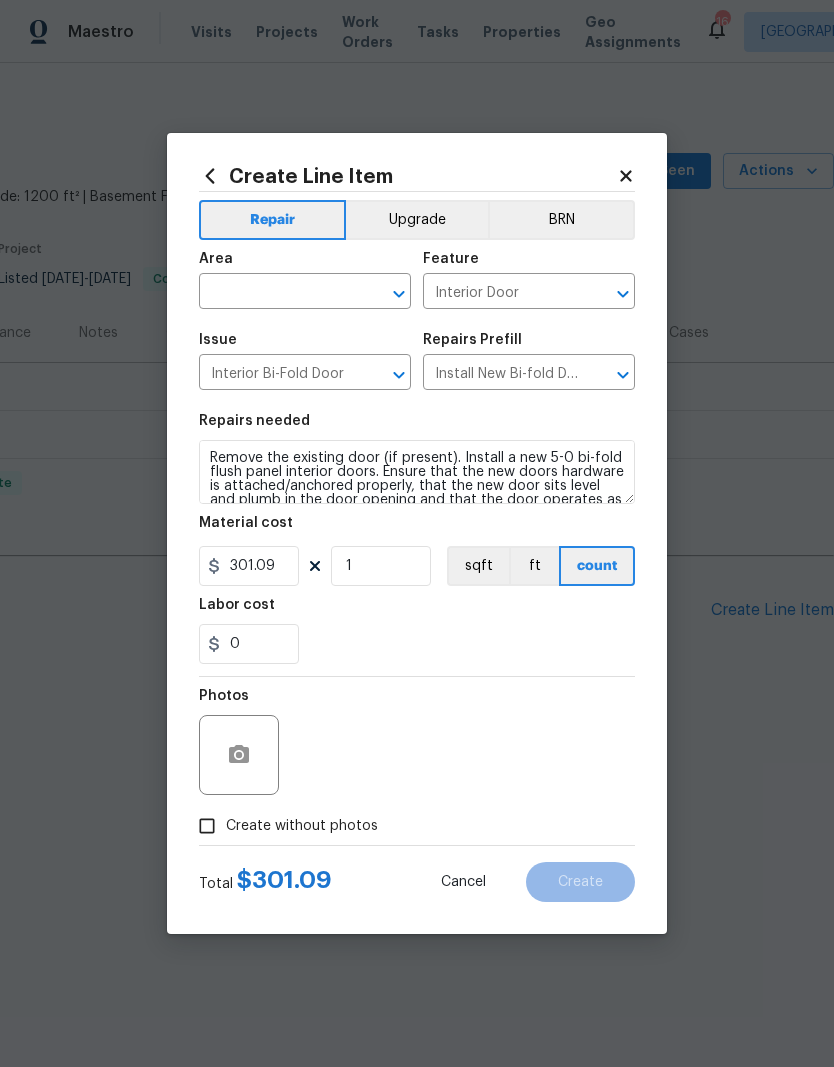 click at bounding box center (277, 293) 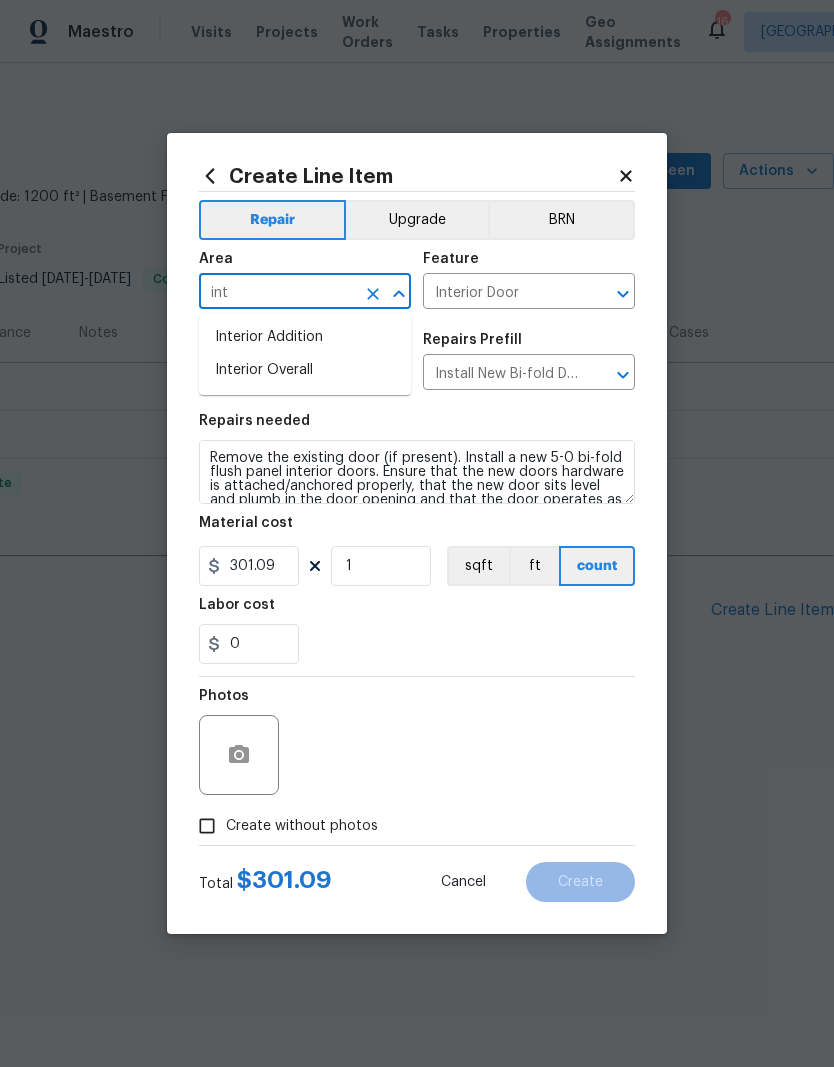 click on "Interior Overall" at bounding box center (305, 370) 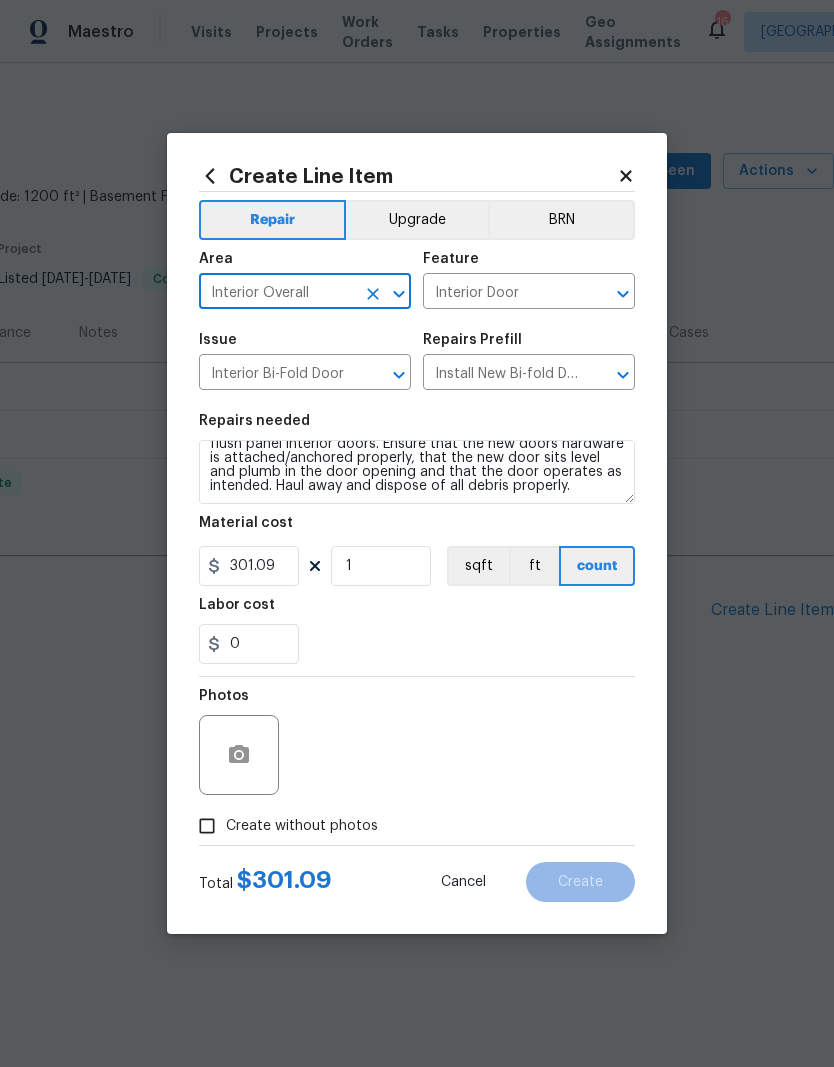 scroll, scrollTop: 28, scrollLeft: 0, axis: vertical 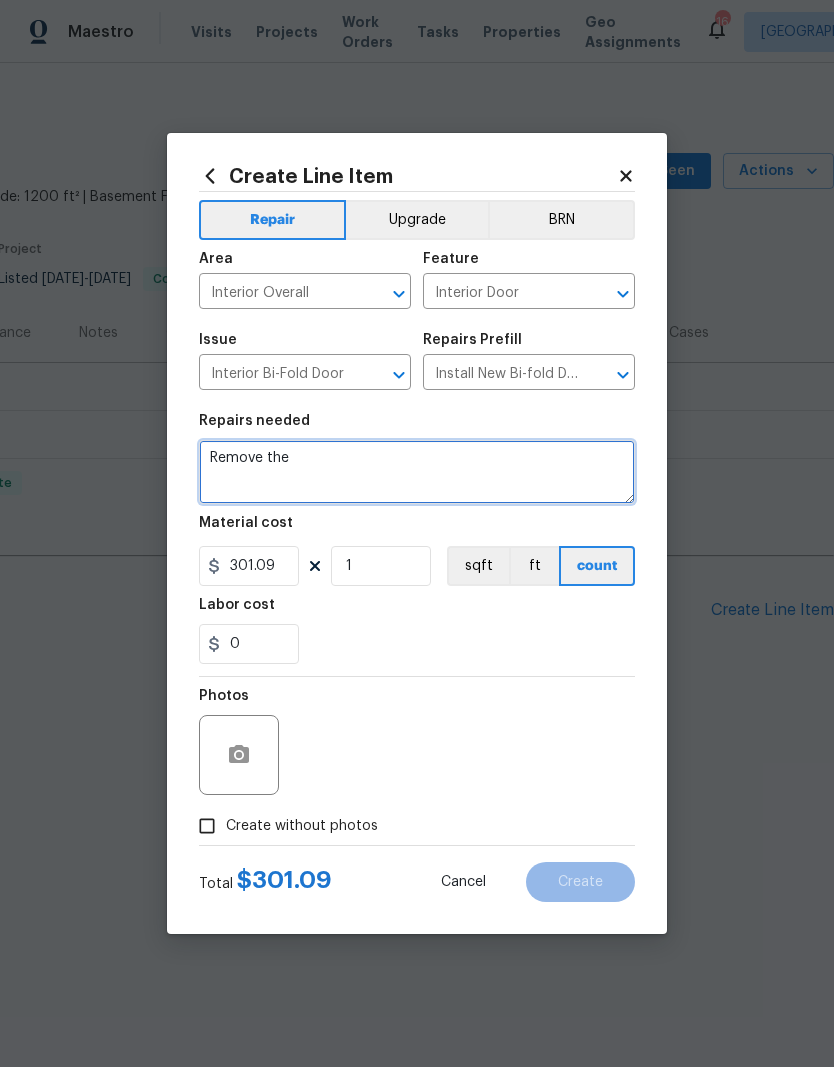 type on "Remove" 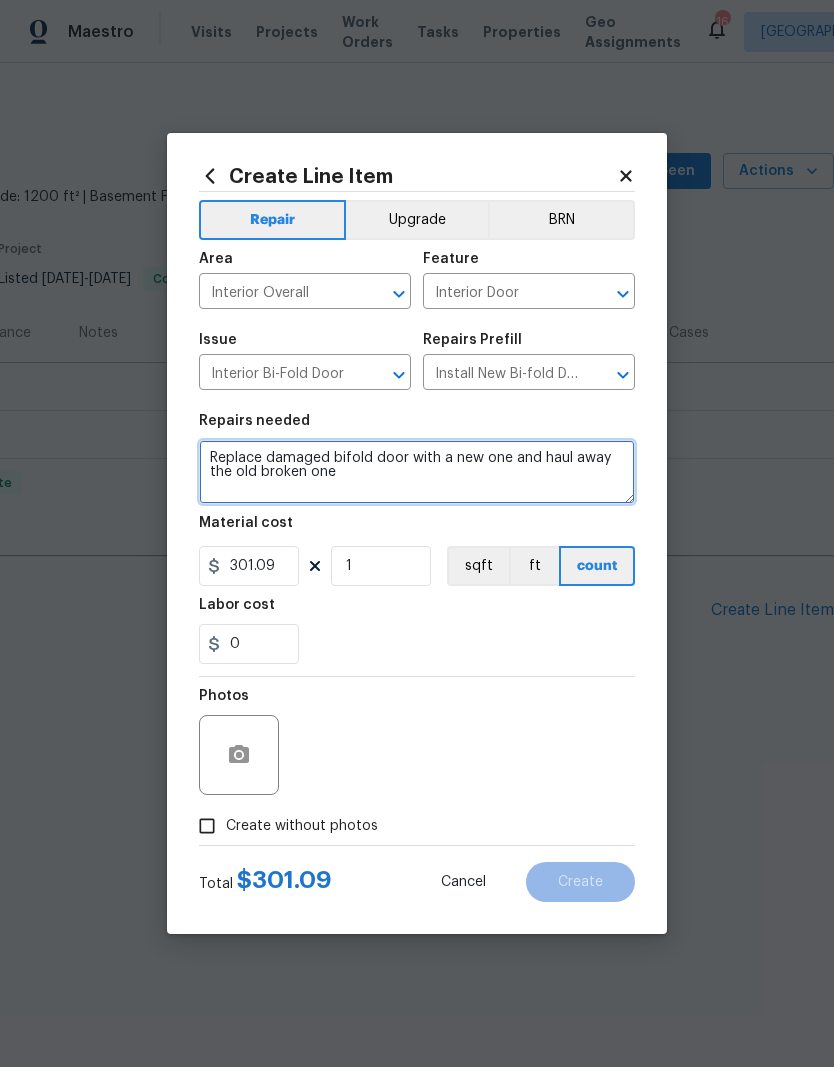 type on "Replace damaged bifold door with a new one and haul away the old broken one" 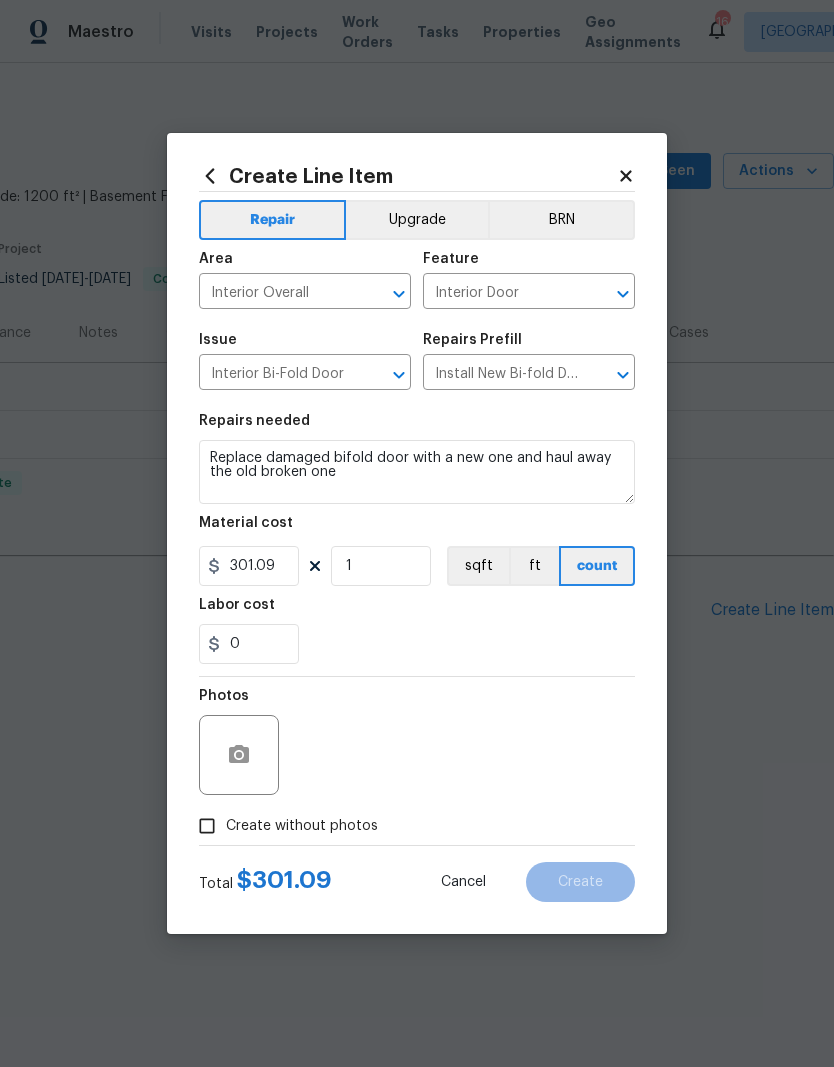 click on "Material cost 301.09 1 sqft ft count" at bounding box center [417, 551] 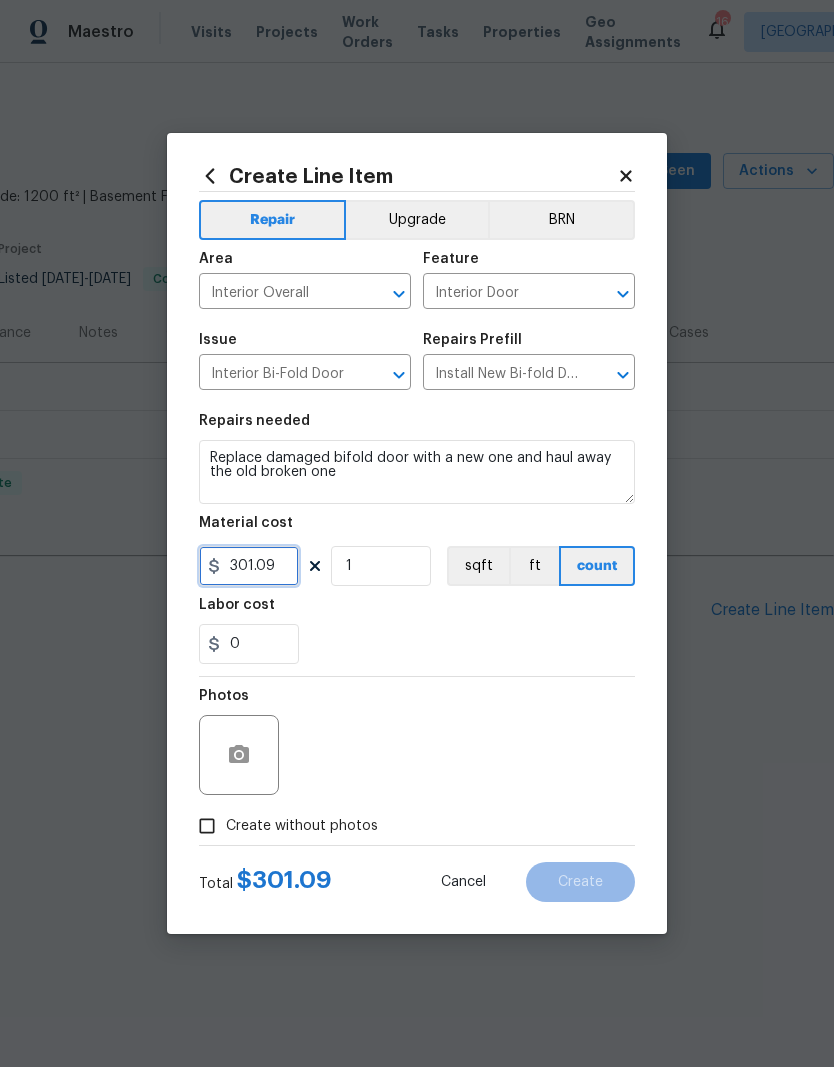click on "301.09" at bounding box center [249, 566] 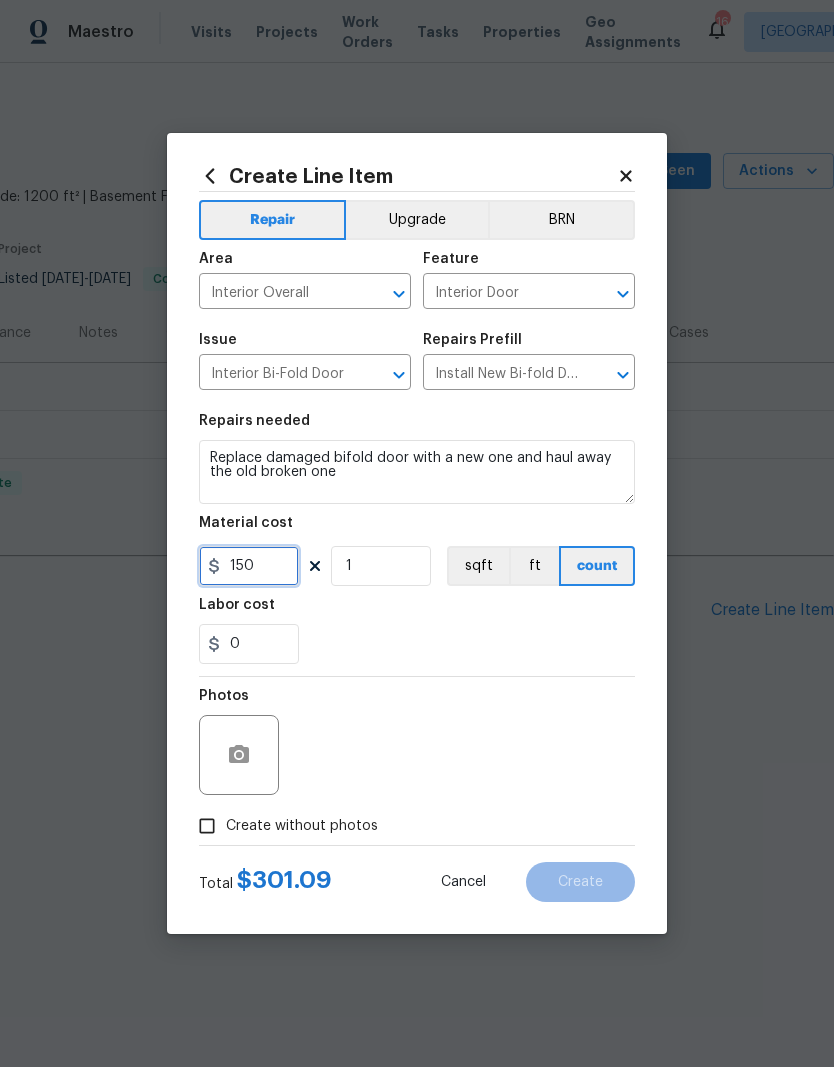 type on "150" 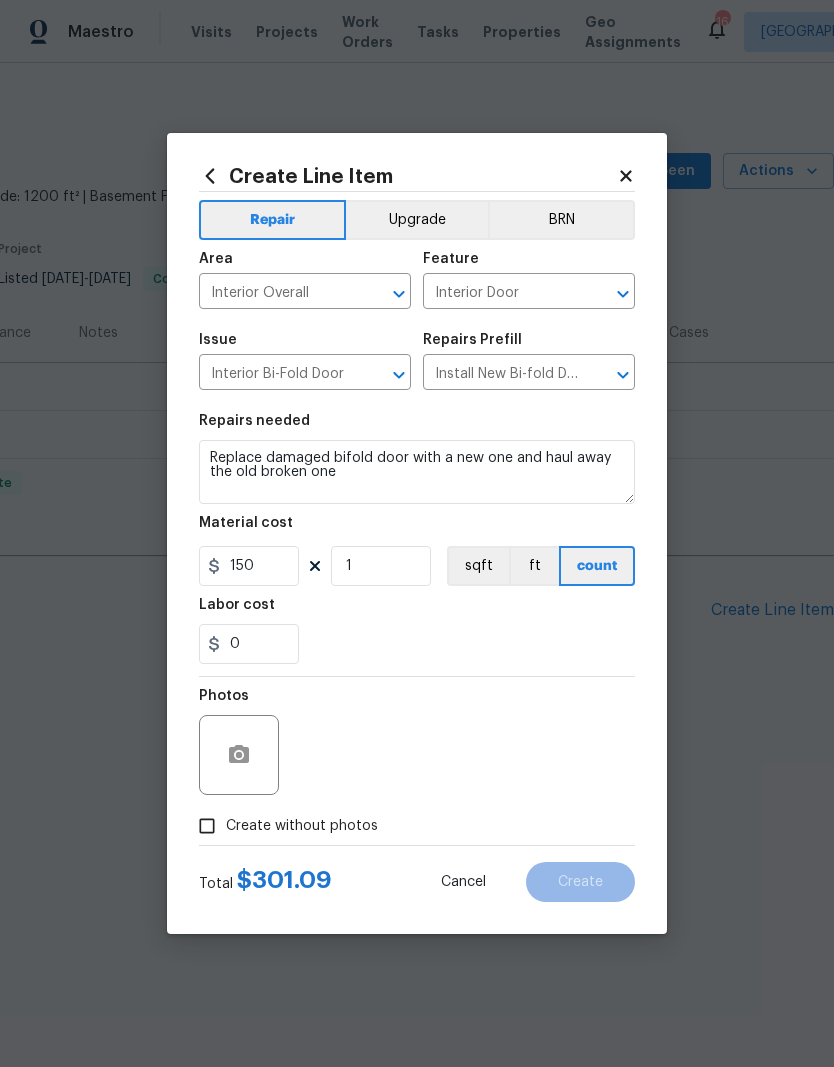 click on "0" at bounding box center (417, 644) 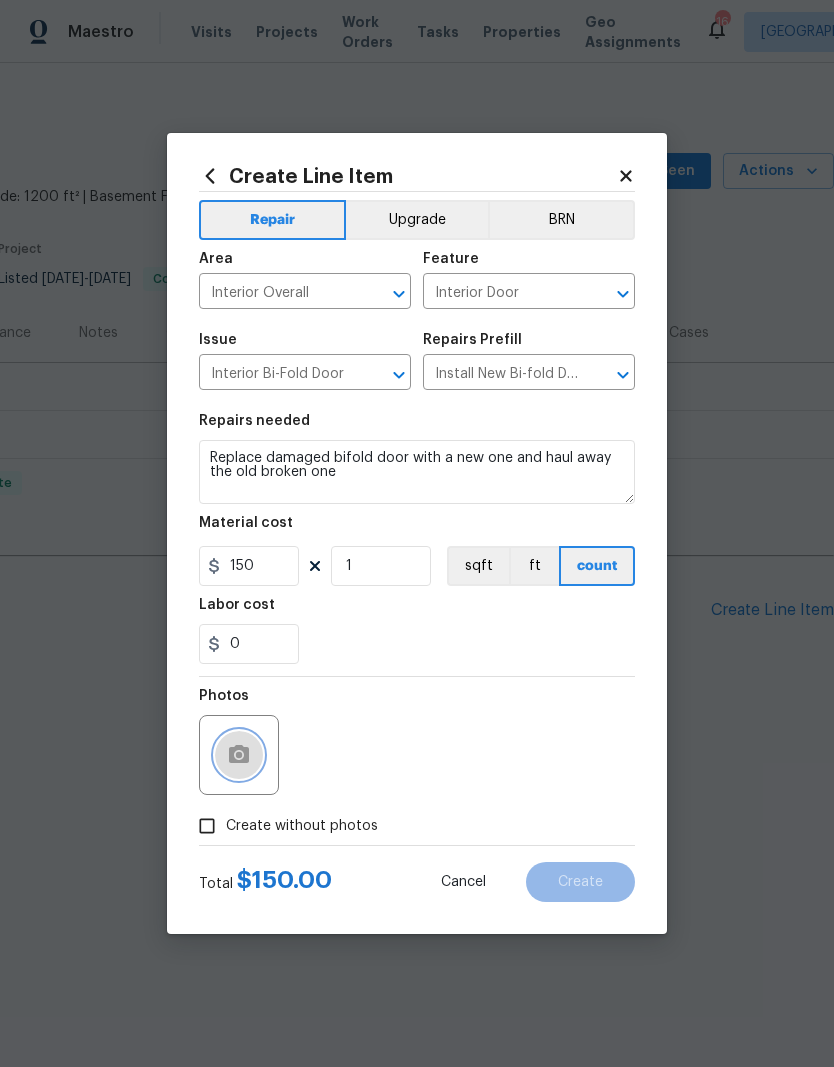 click 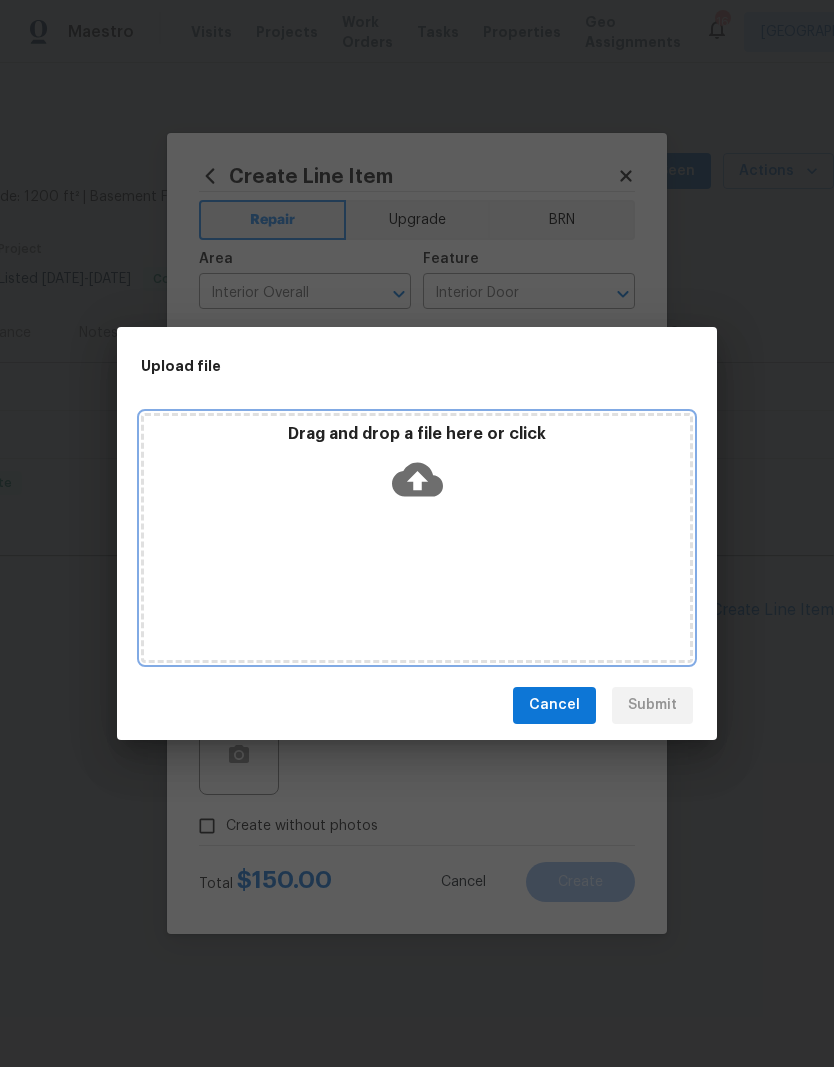 click 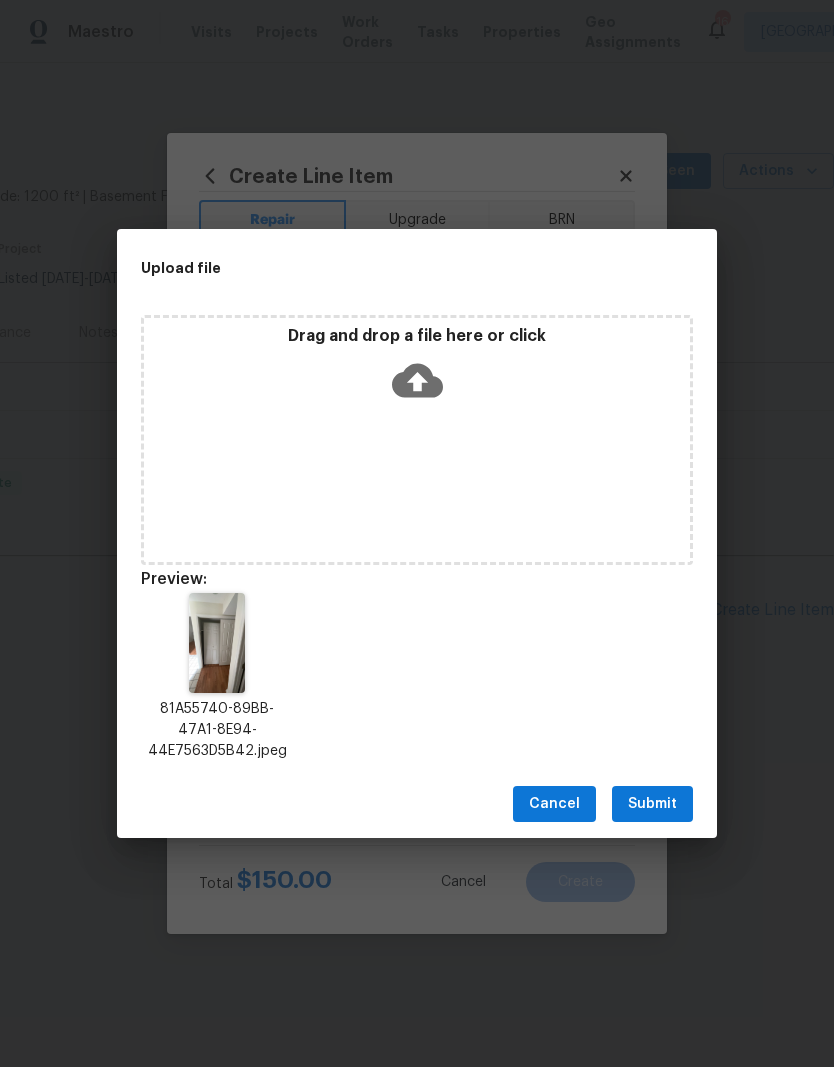 click on "Submit" at bounding box center (652, 804) 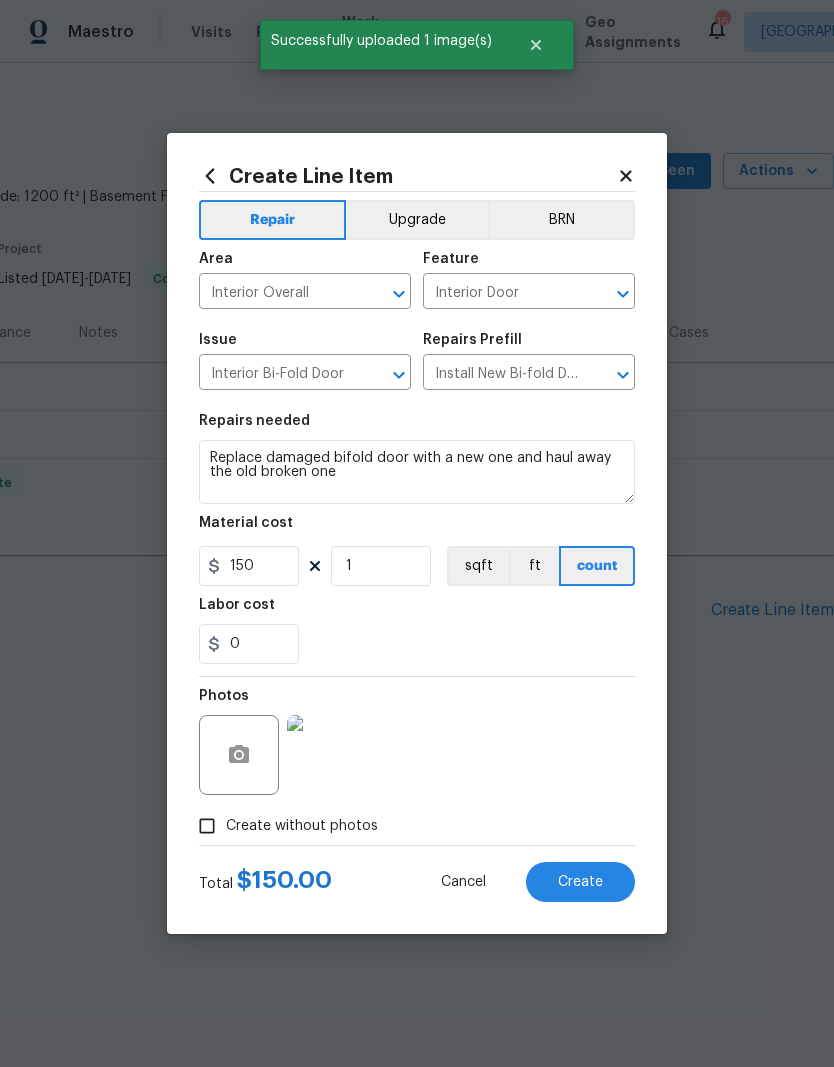 click on "Create" at bounding box center (580, 882) 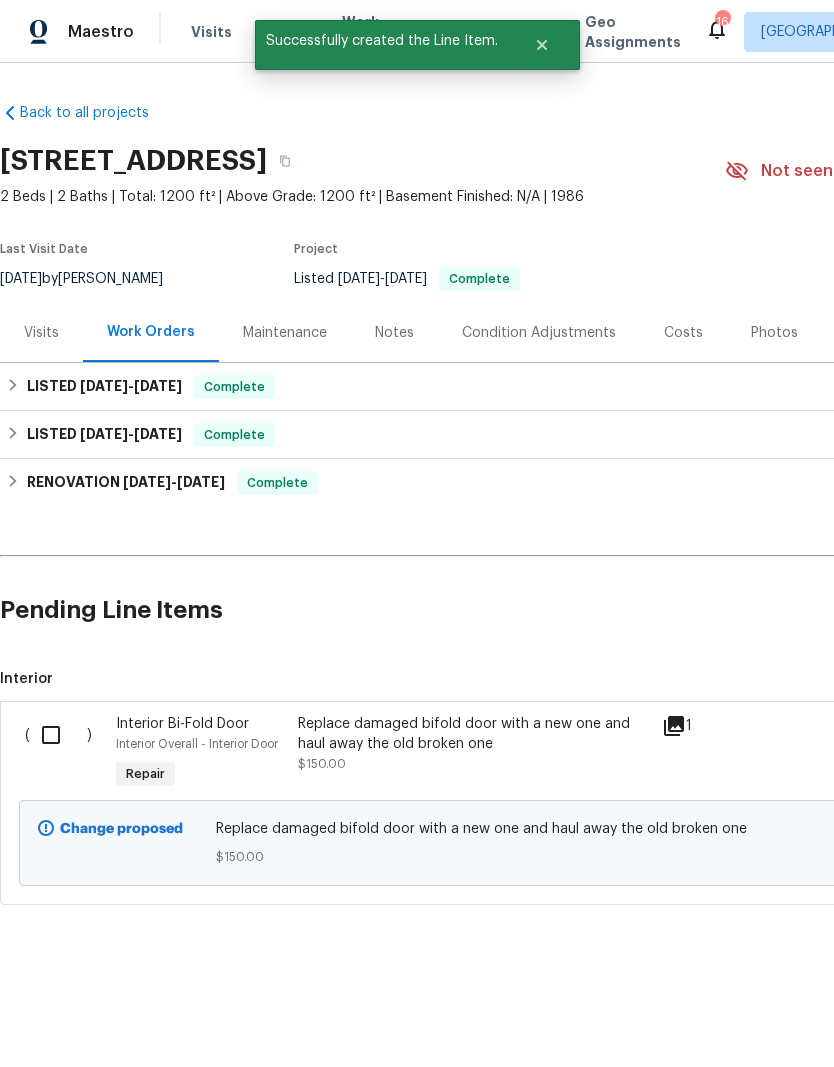 scroll, scrollTop: 0, scrollLeft: 0, axis: both 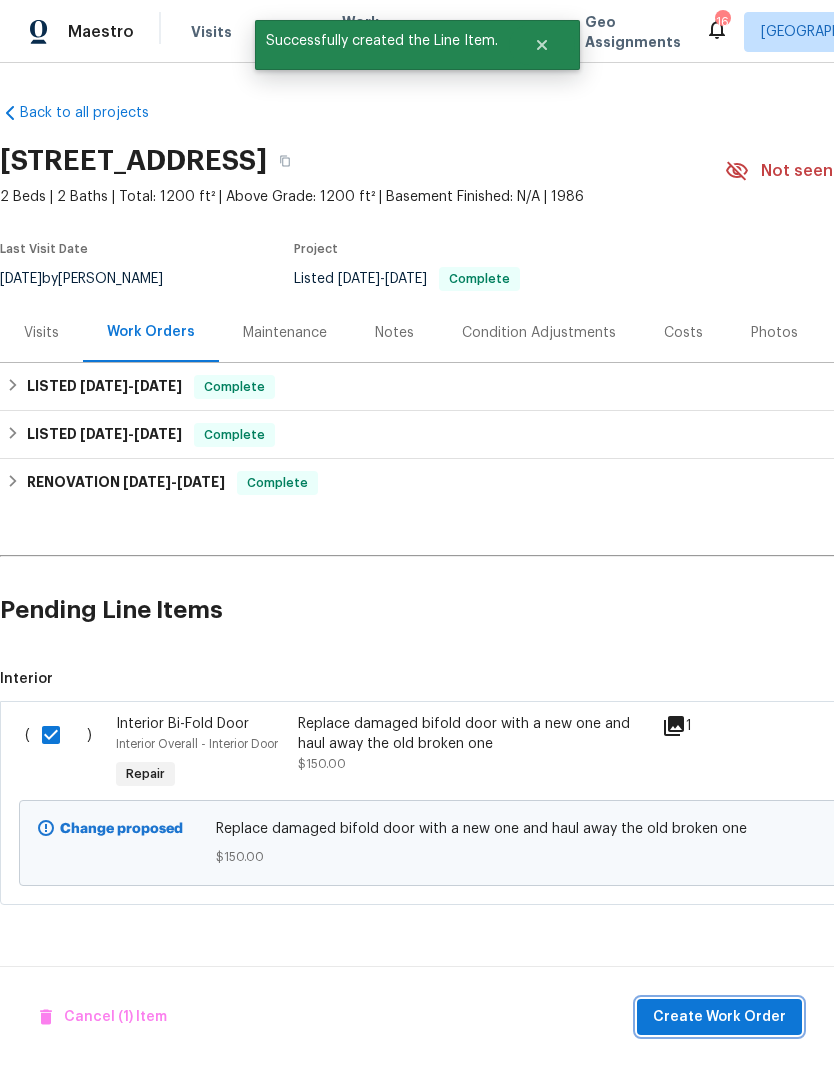 click on "Create Work Order" at bounding box center (719, 1017) 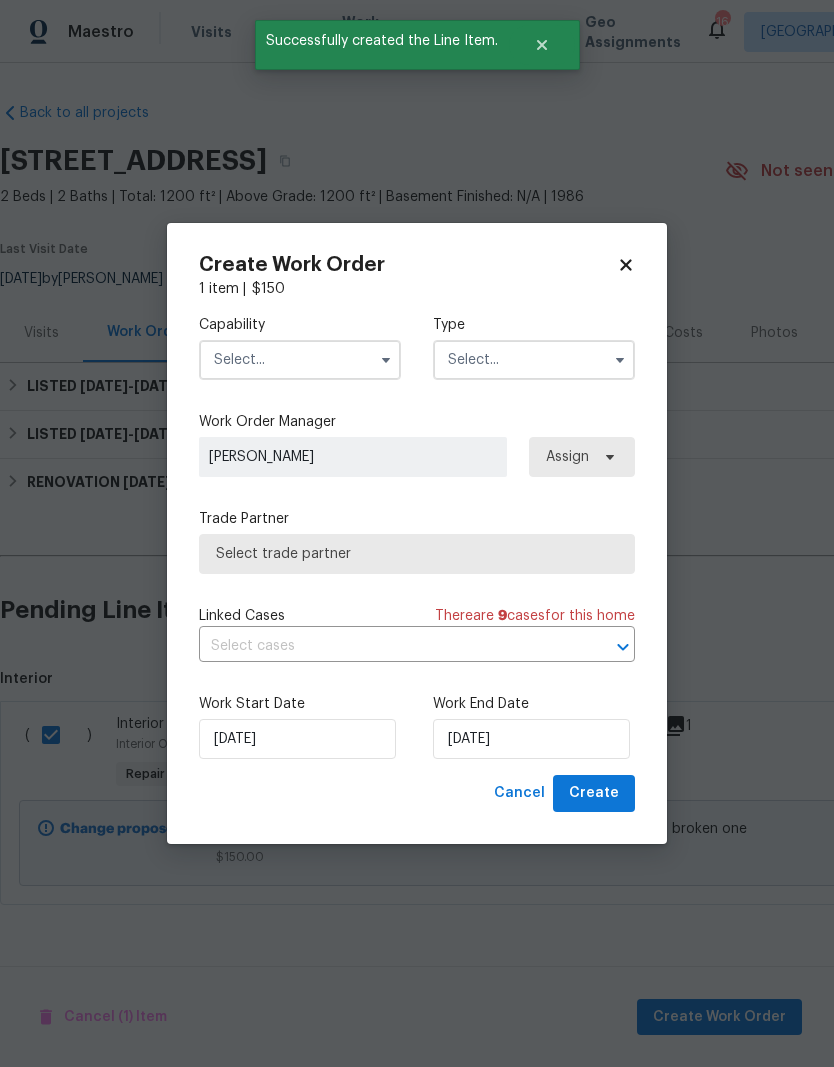 click at bounding box center [300, 360] 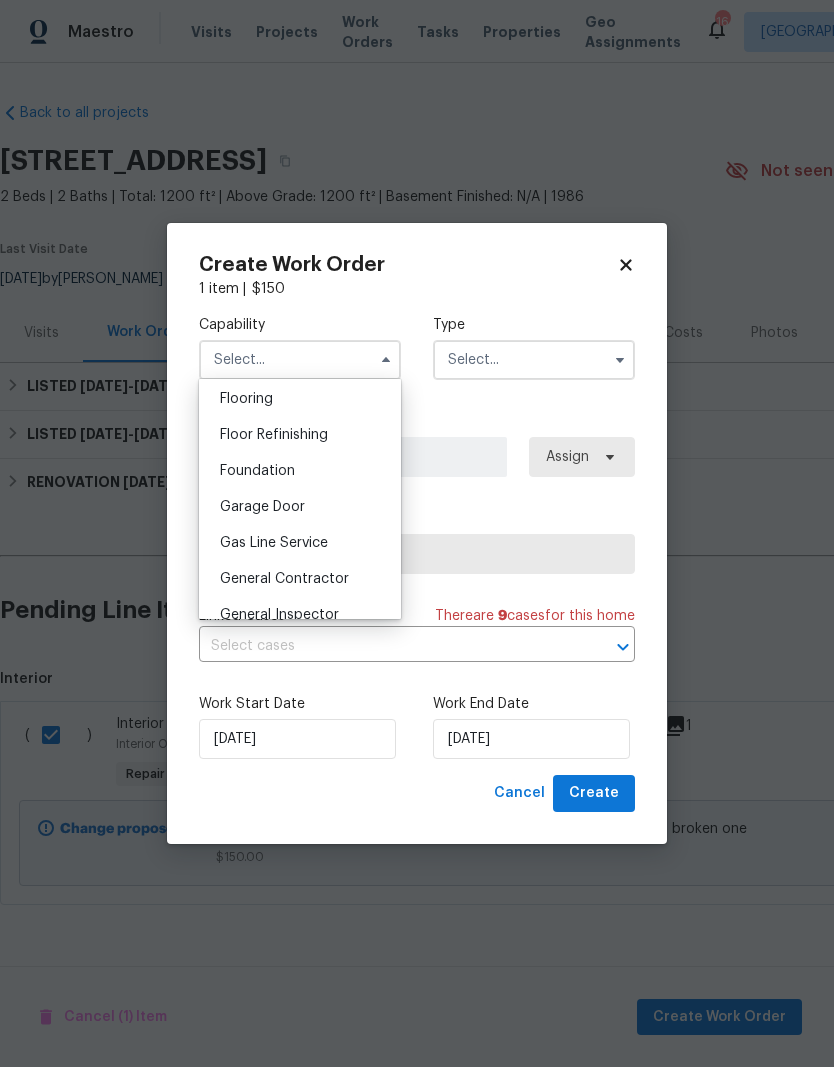 scroll, scrollTop: 790, scrollLeft: 0, axis: vertical 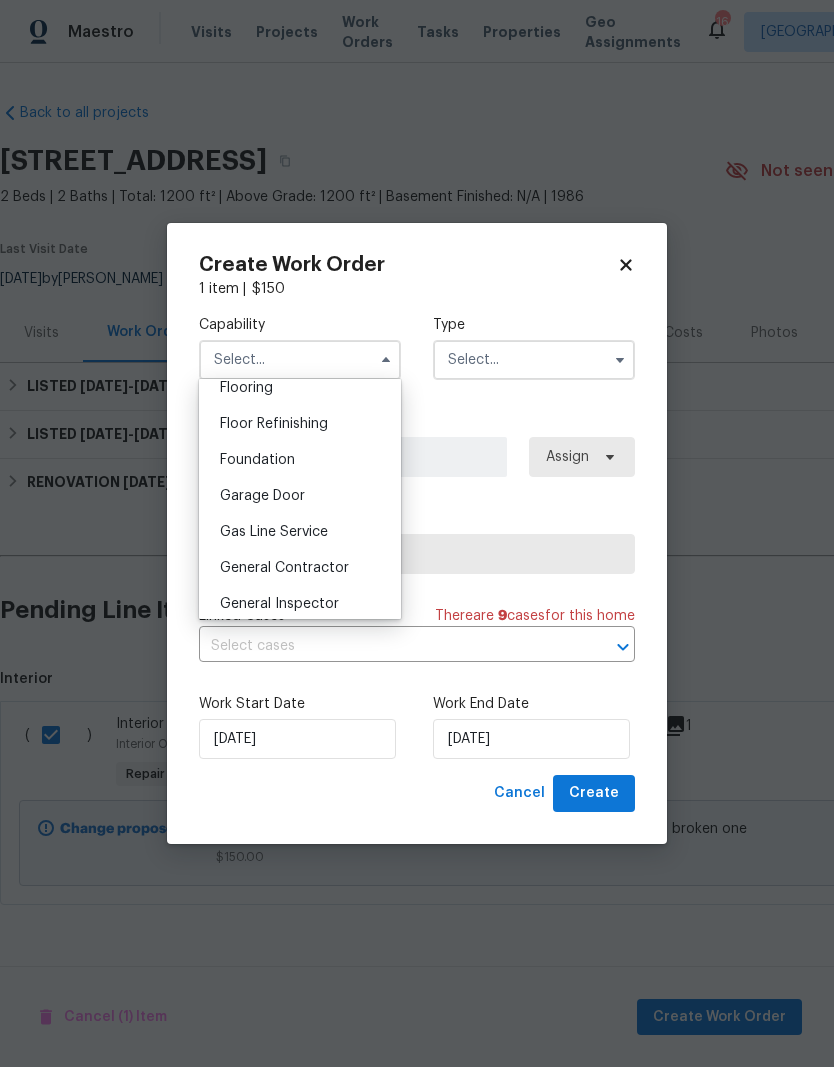 click on "General Contractor" at bounding box center (284, 568) 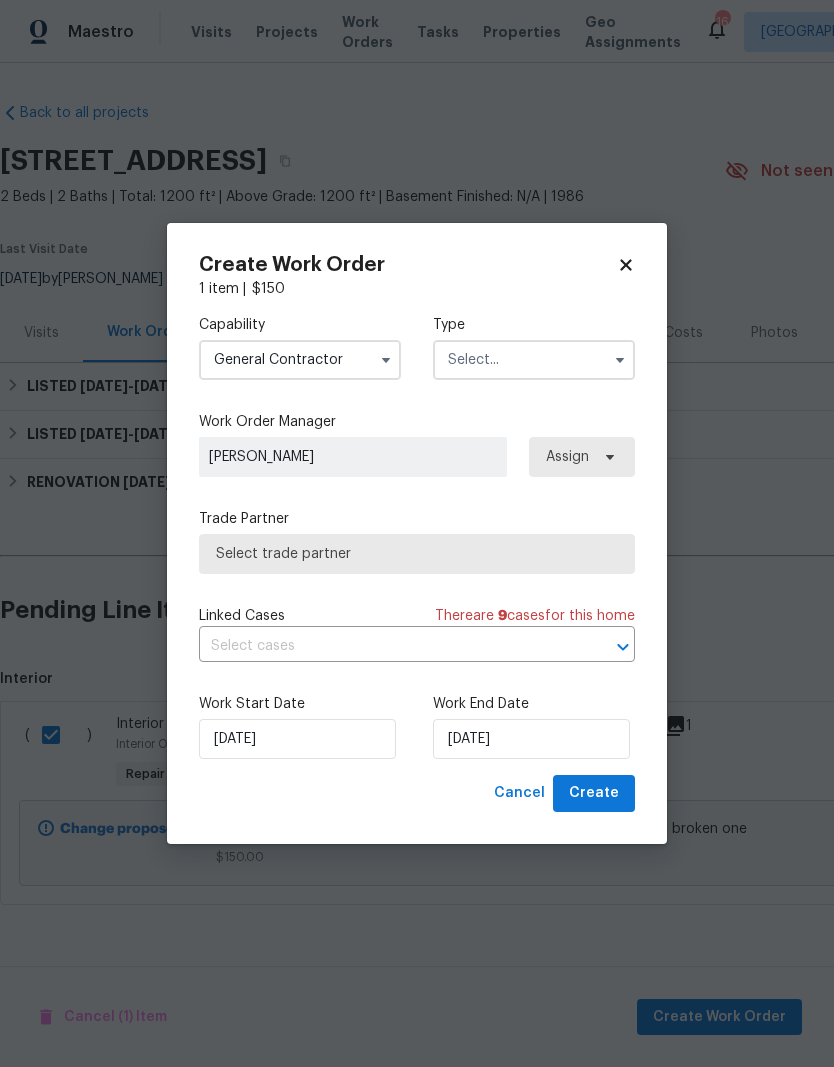 click at bounding box center [534, 360] 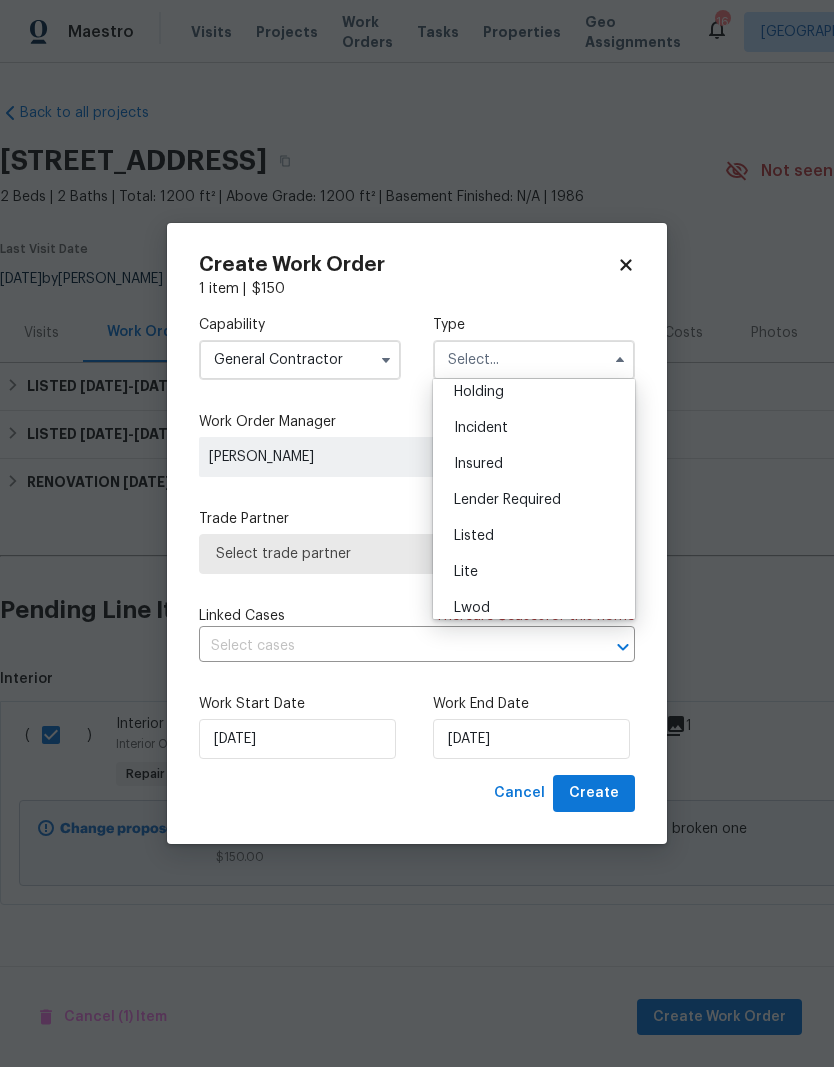 scroll, scrollTop: 93, scrollLeft: 0, axis: vertical 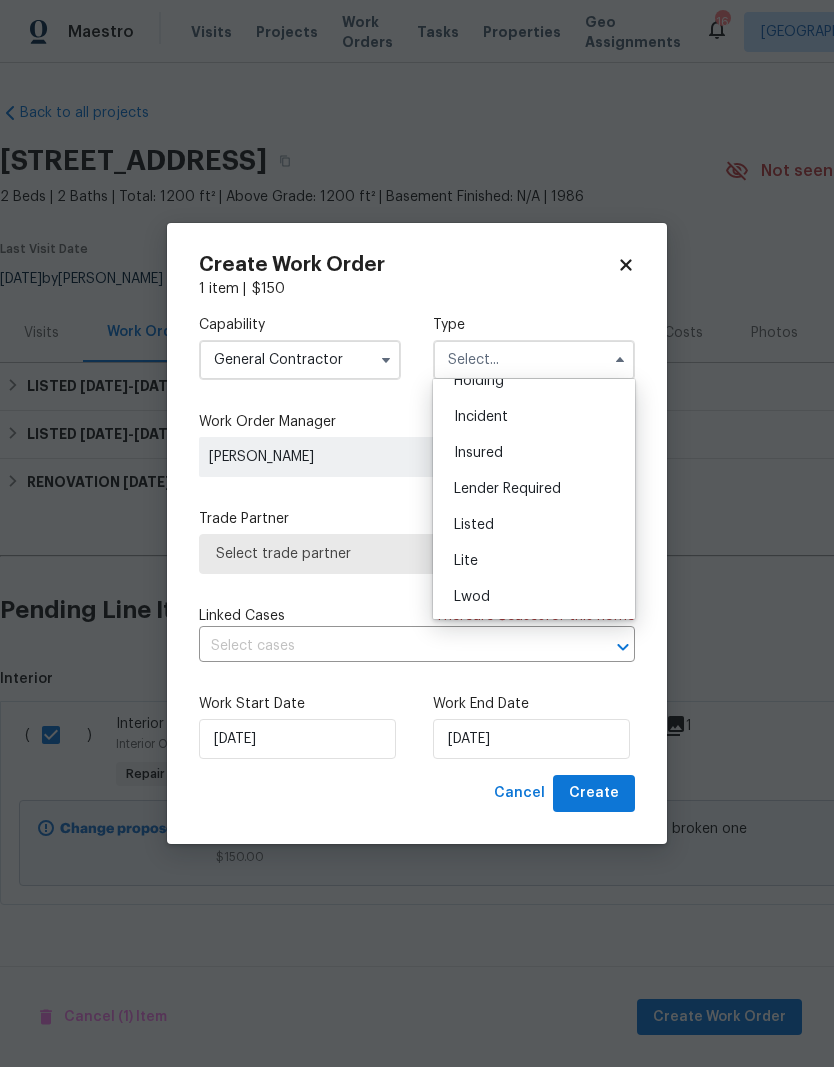 click on "Listed" at bounding box center [534, 525] 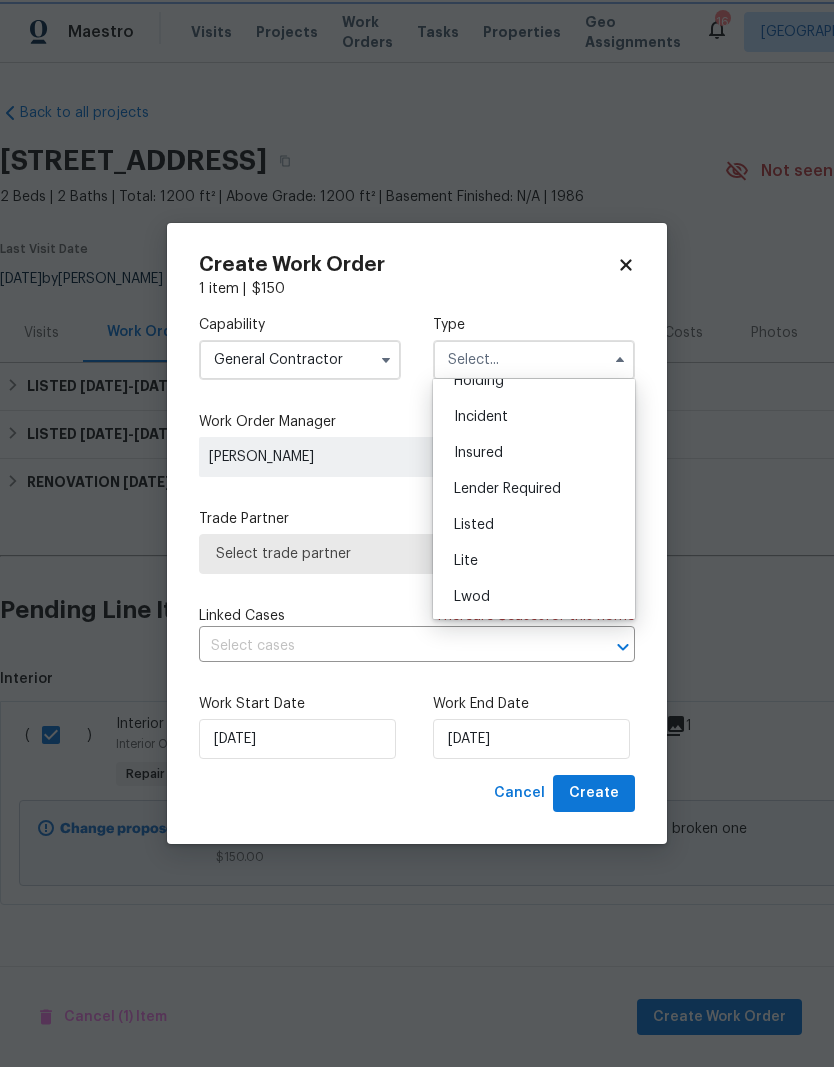 type on "Listed" 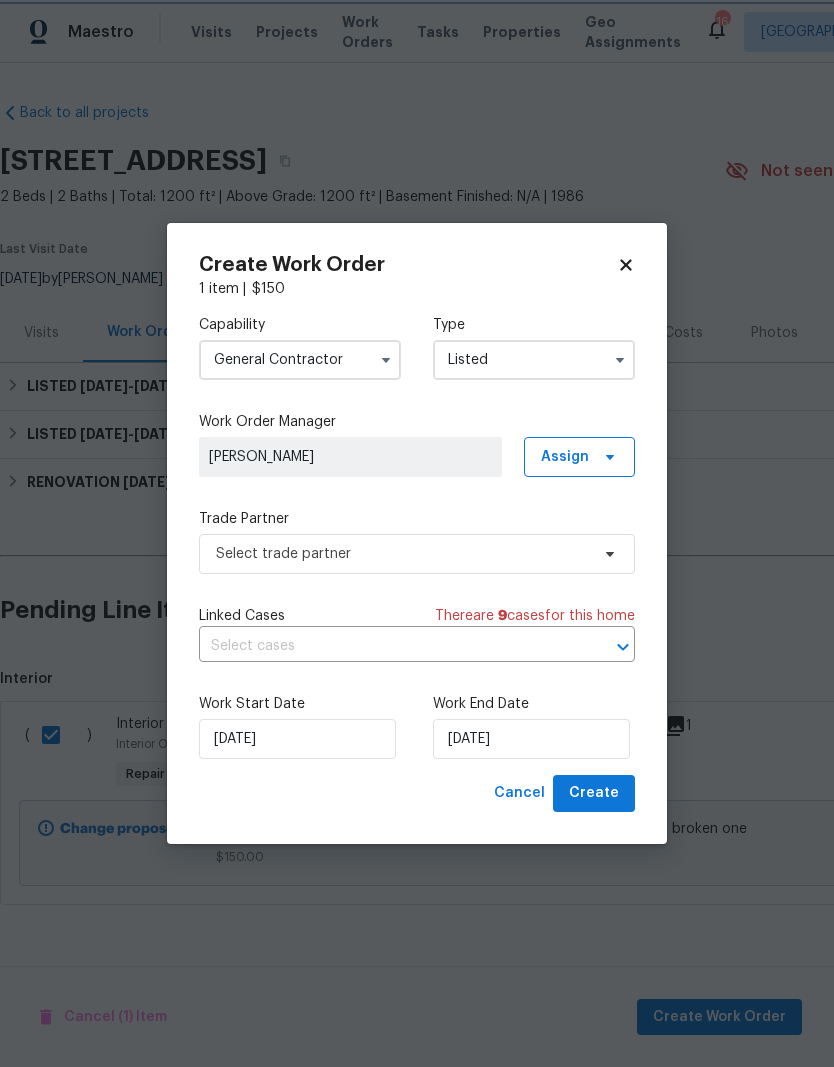 scroll, scrollTop: 0, scrollLeft: 0, axis: both 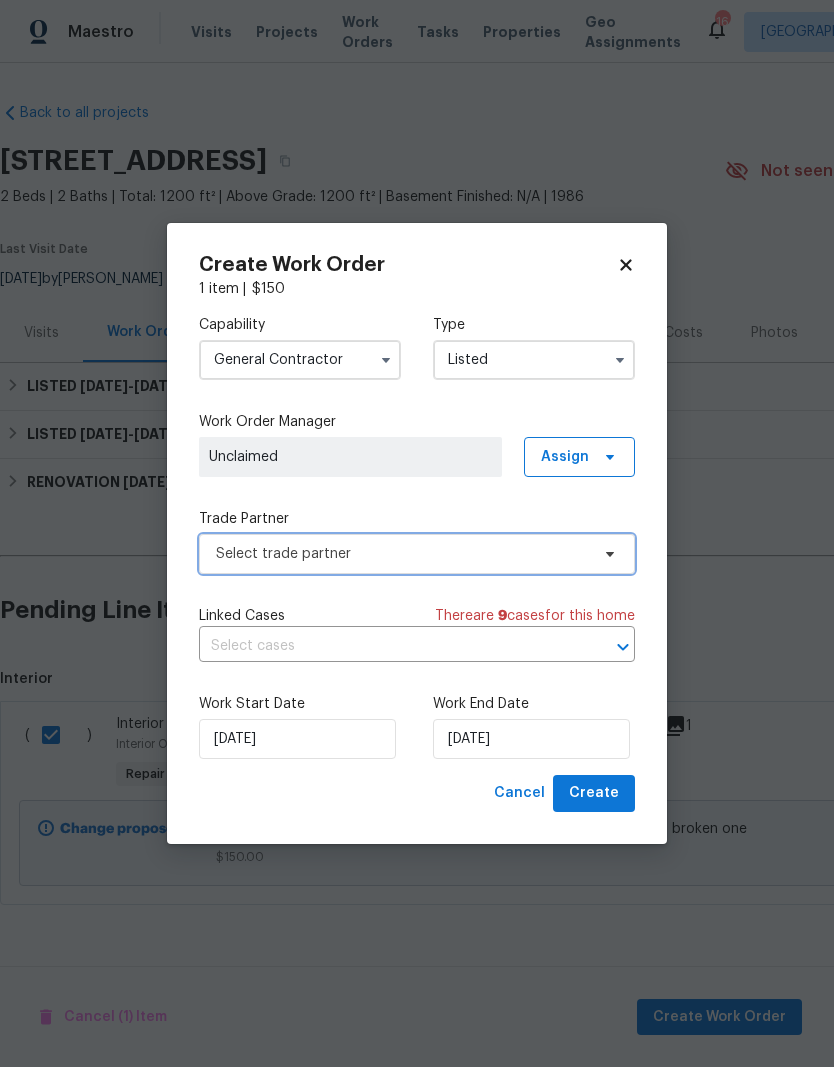 click on "Select trade partner" at bounding box center (402, 554) 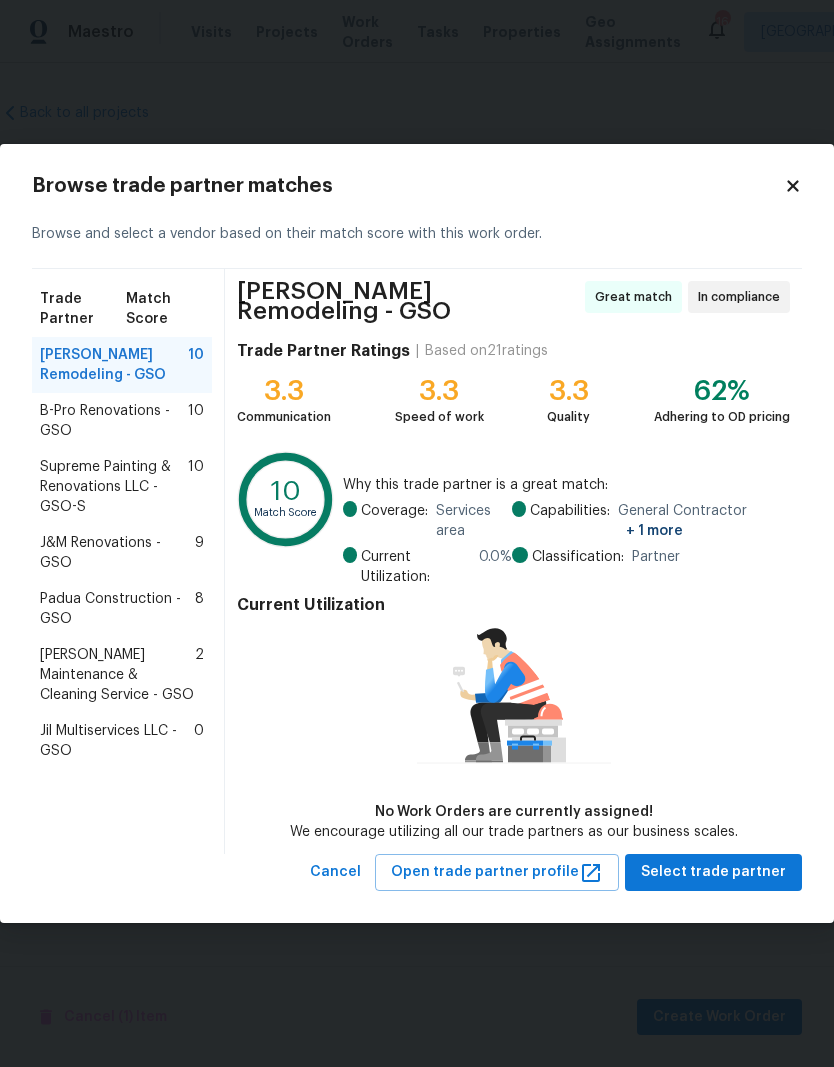 click on "Padua Construction - GSO" at bounding box center (117, 609) 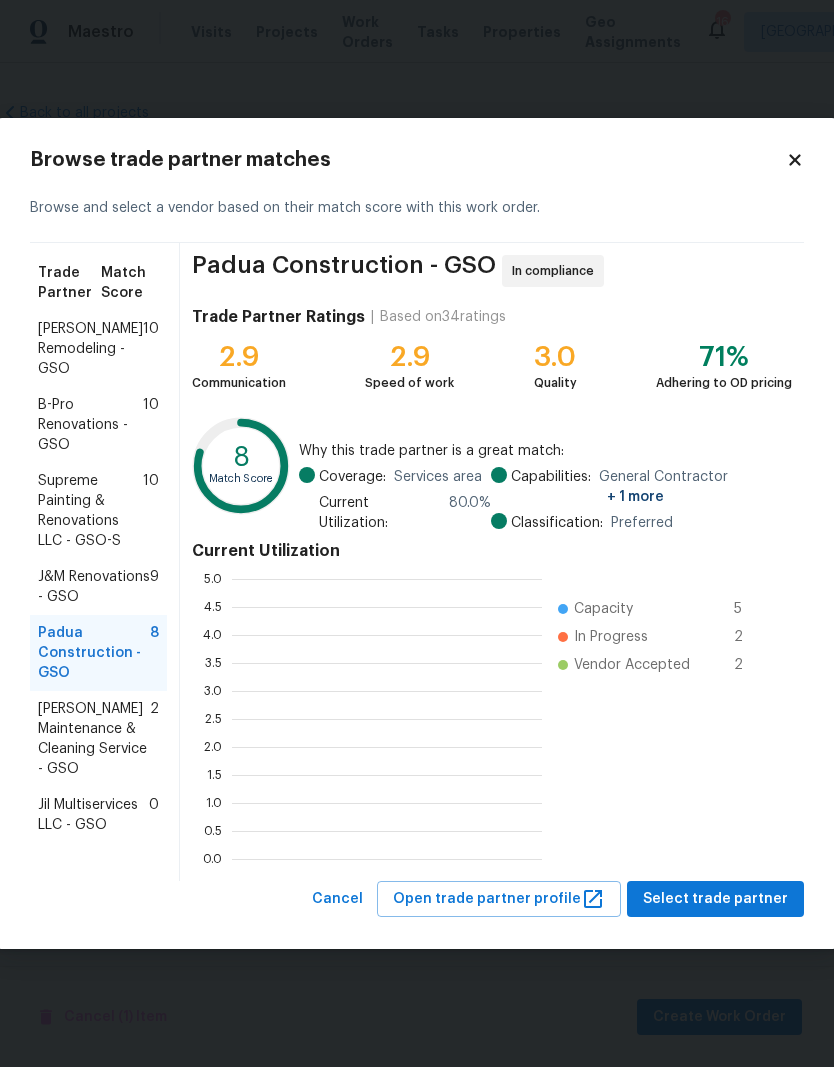 scroll, scrollTop: 2, scrollLeft: 2, axis: both 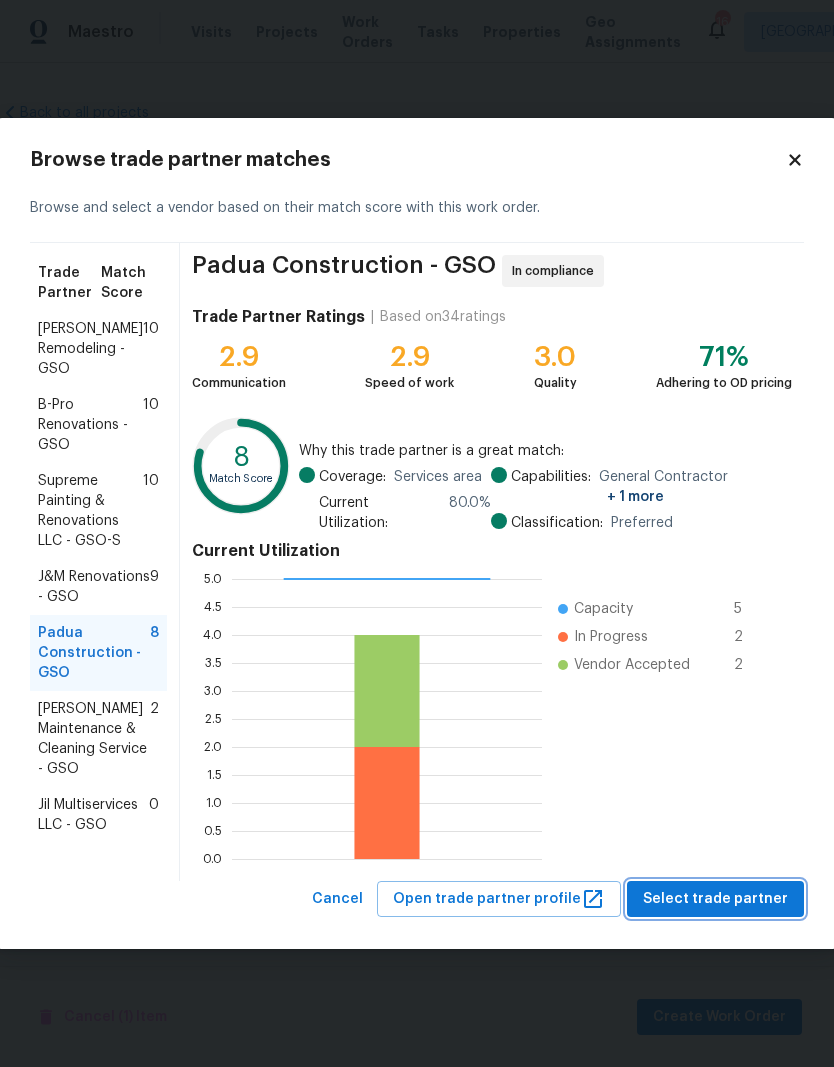 click on "Select trade partner" at bounding box center (715, 899) 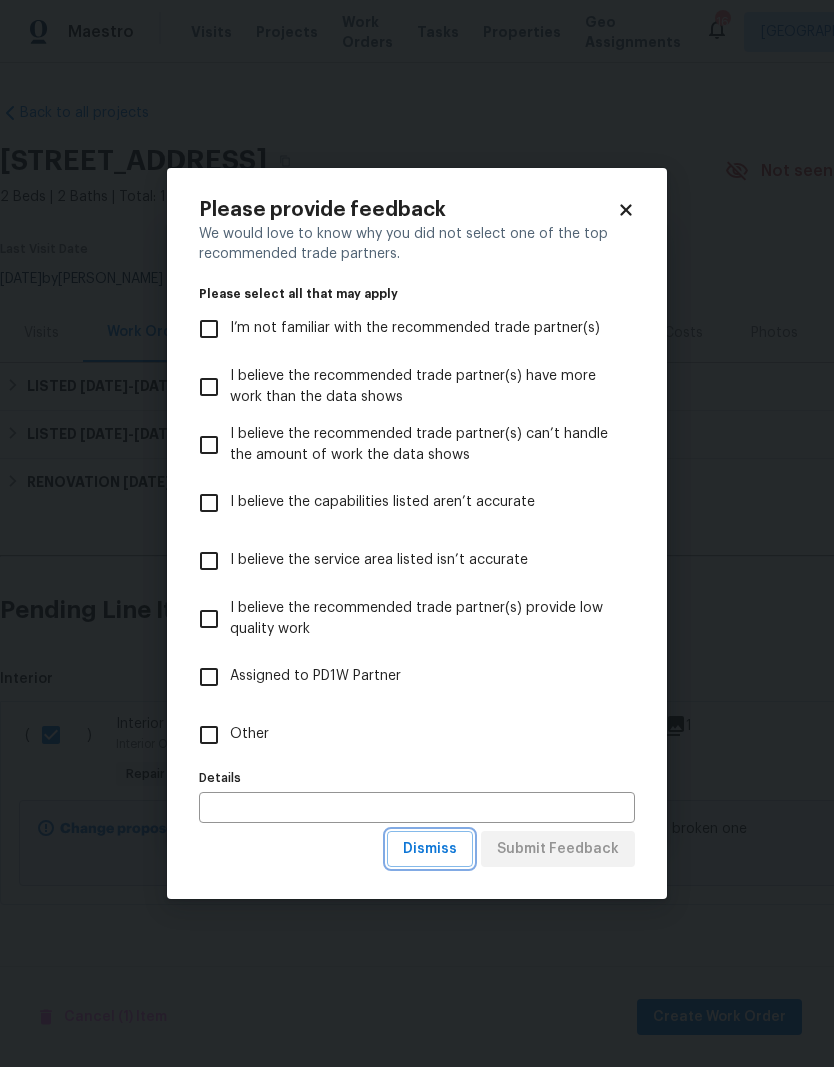click on "Dismiss" at bounding box center (430, 849) 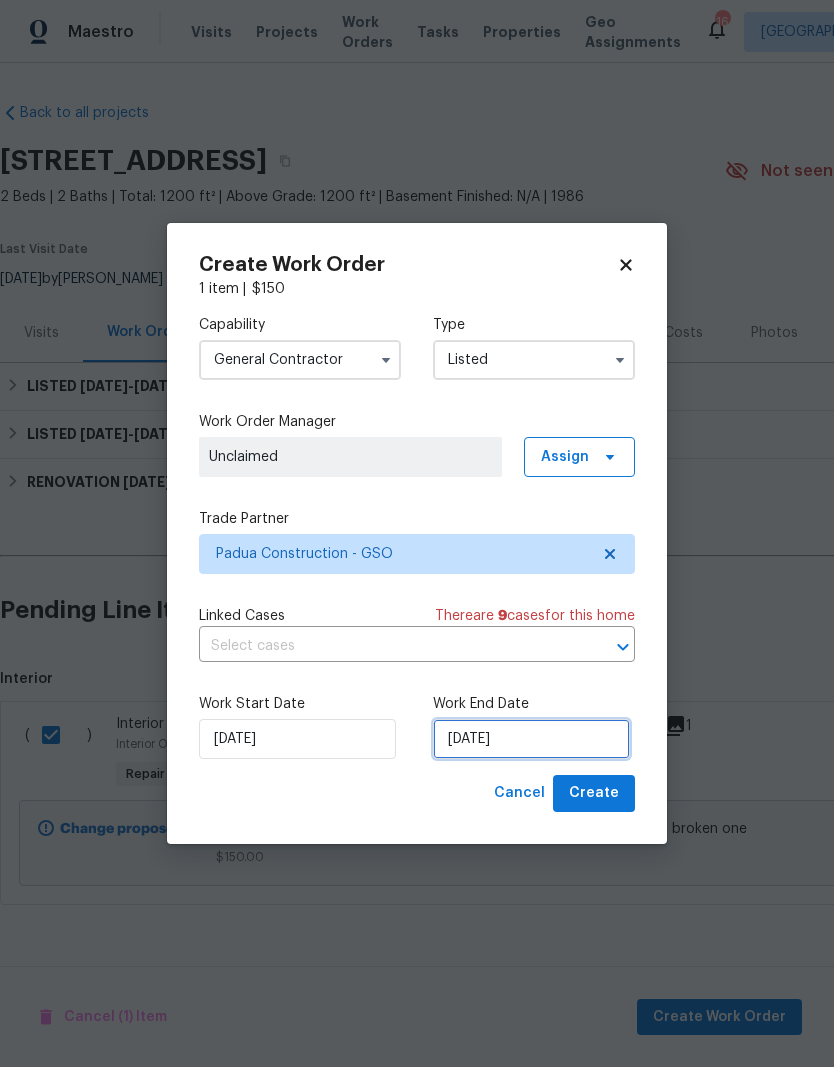 click on "[DATE]" at bounding box center (531, 739) 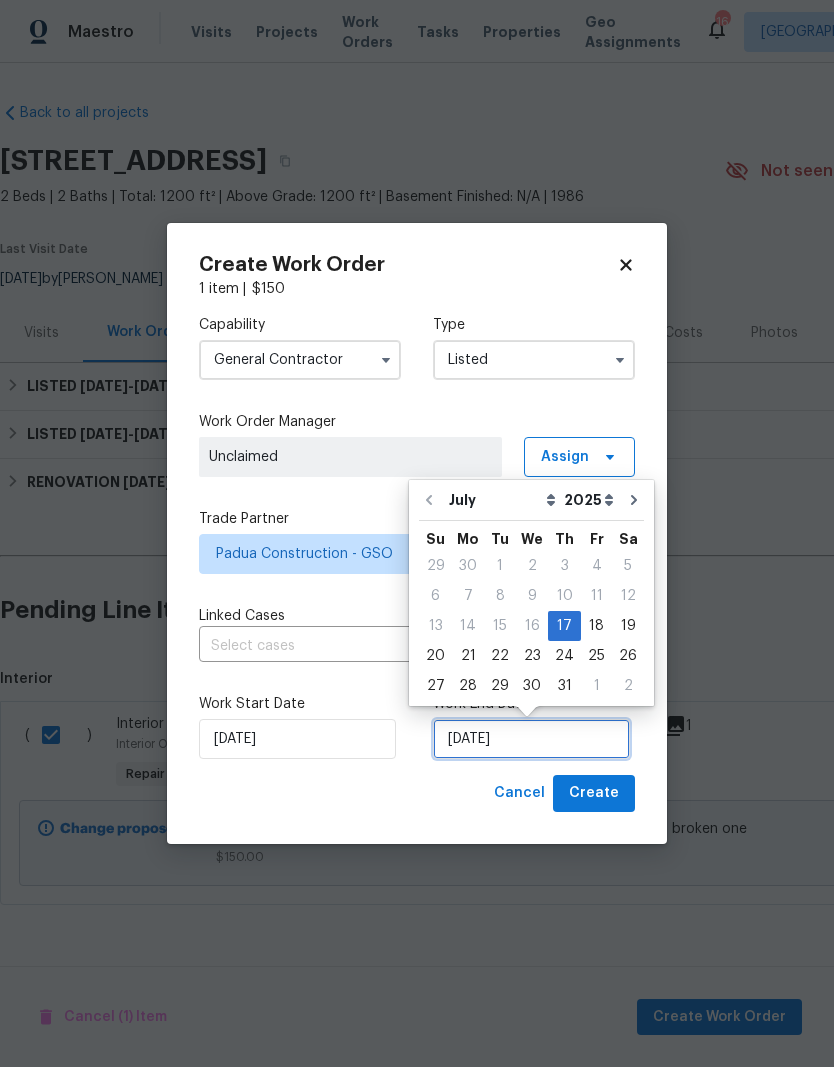 scroll, scrollTop: 1, scrollLeft: 0, axis: vertical 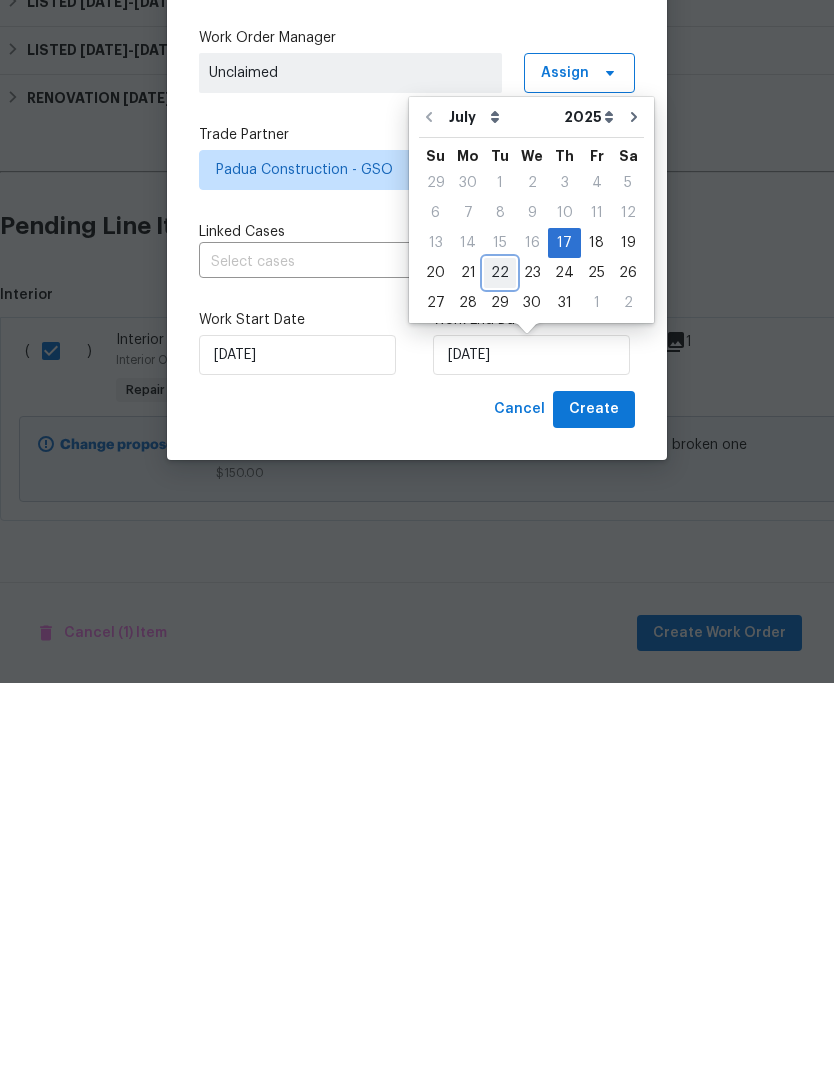 click on "22" at bounding box center (500, 657) 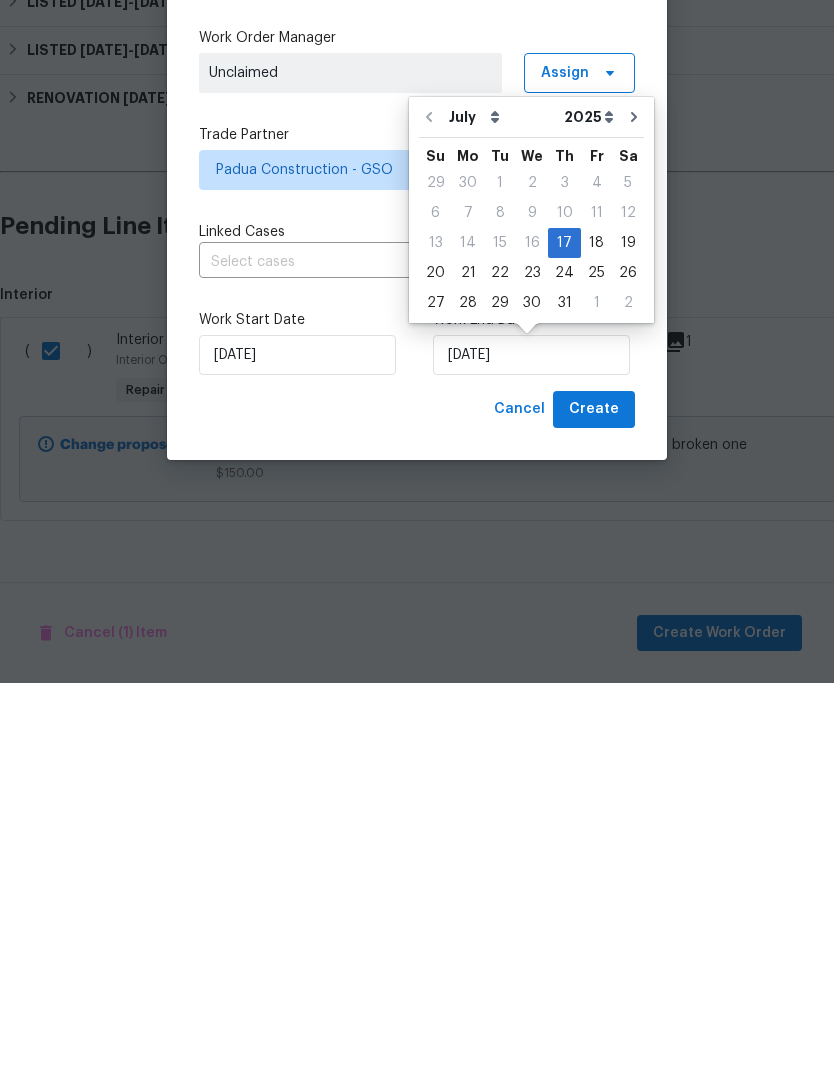 scroll, scrollTop: 0, scrollLeft: 0, axis: both 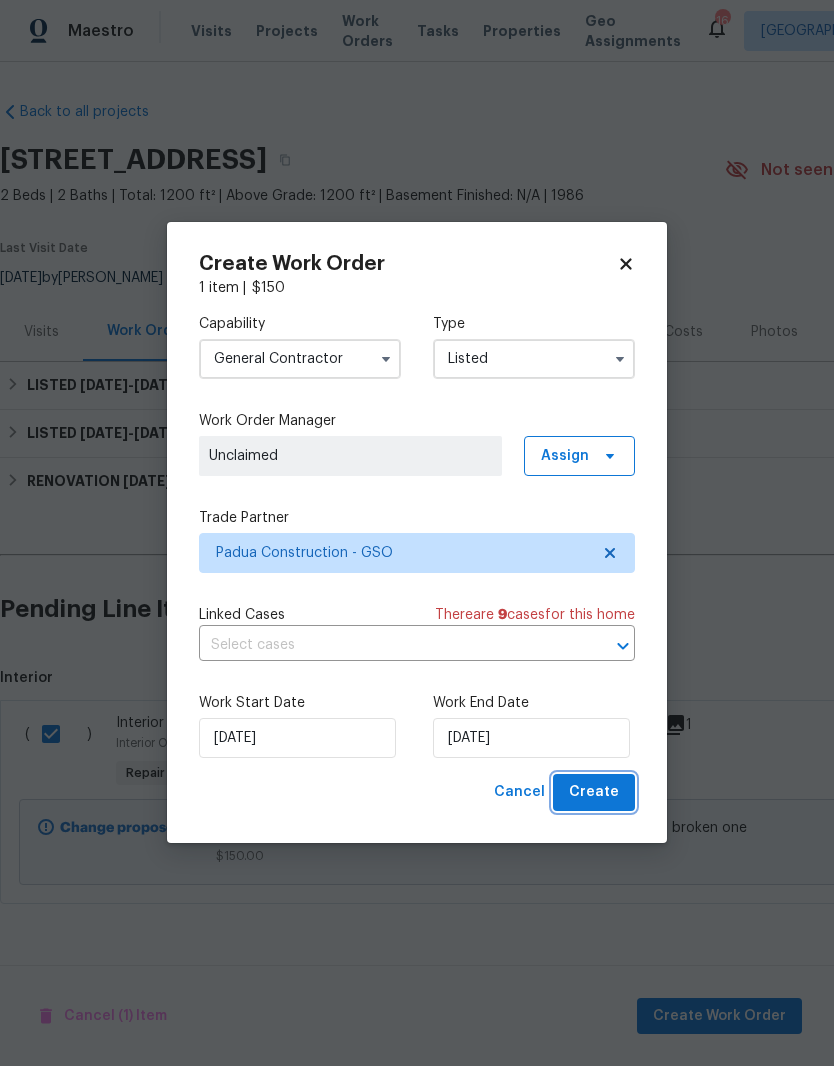 click on "Create" at bounding box center (594, 793) 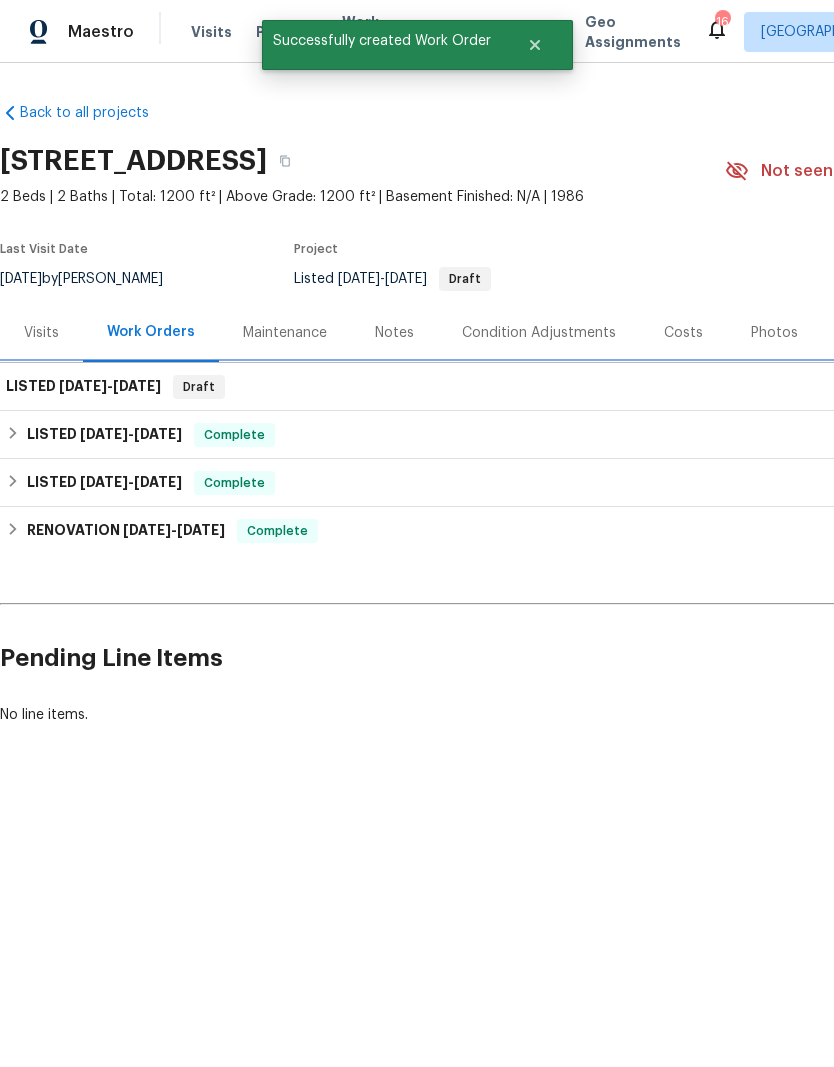 click on "[DATE]" at bounding box center (137, 386) 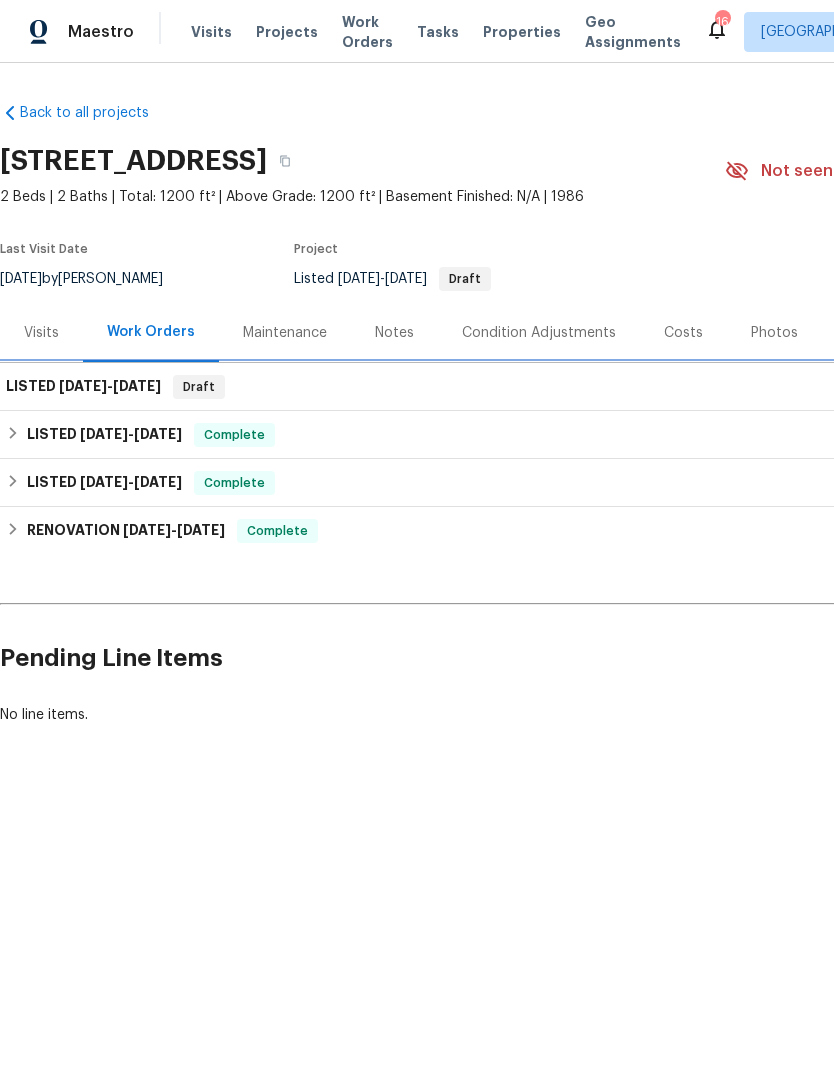 click on "LISTED   [DATE]  -  [DATE] Draft" at bounding box center (565, 387) 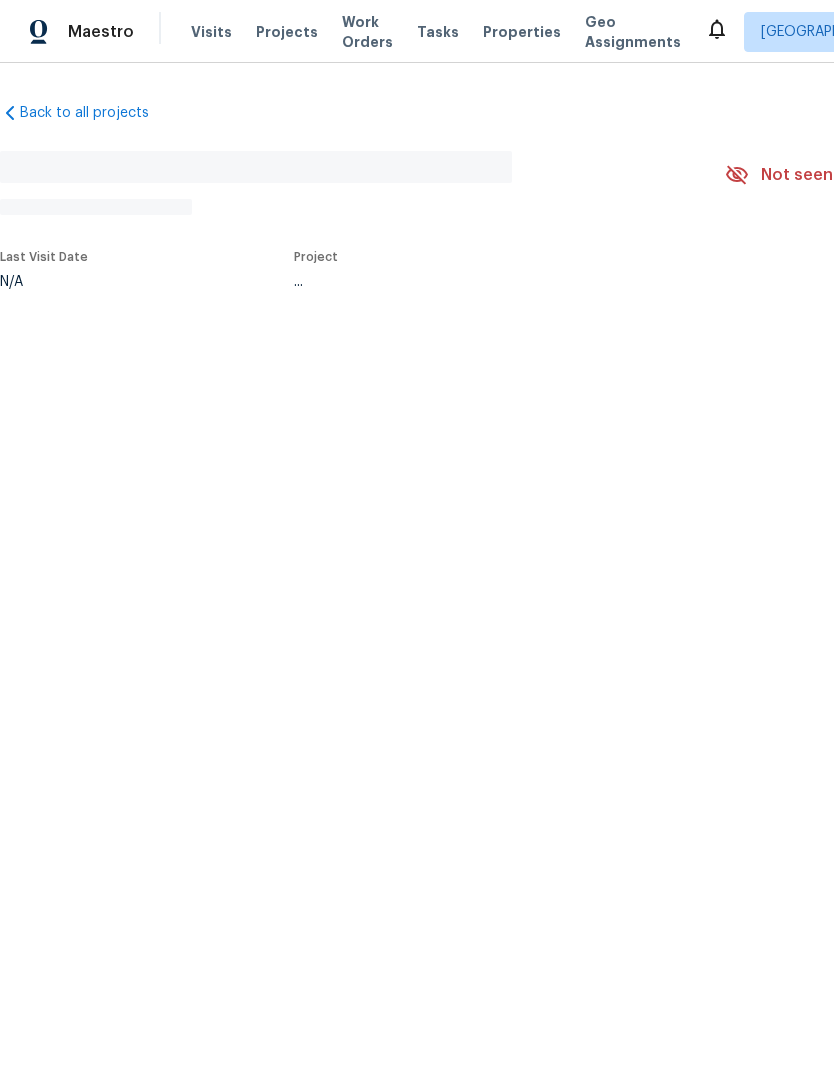 scroll, scrollTop: 0, scrollLeft: 0, axis: both 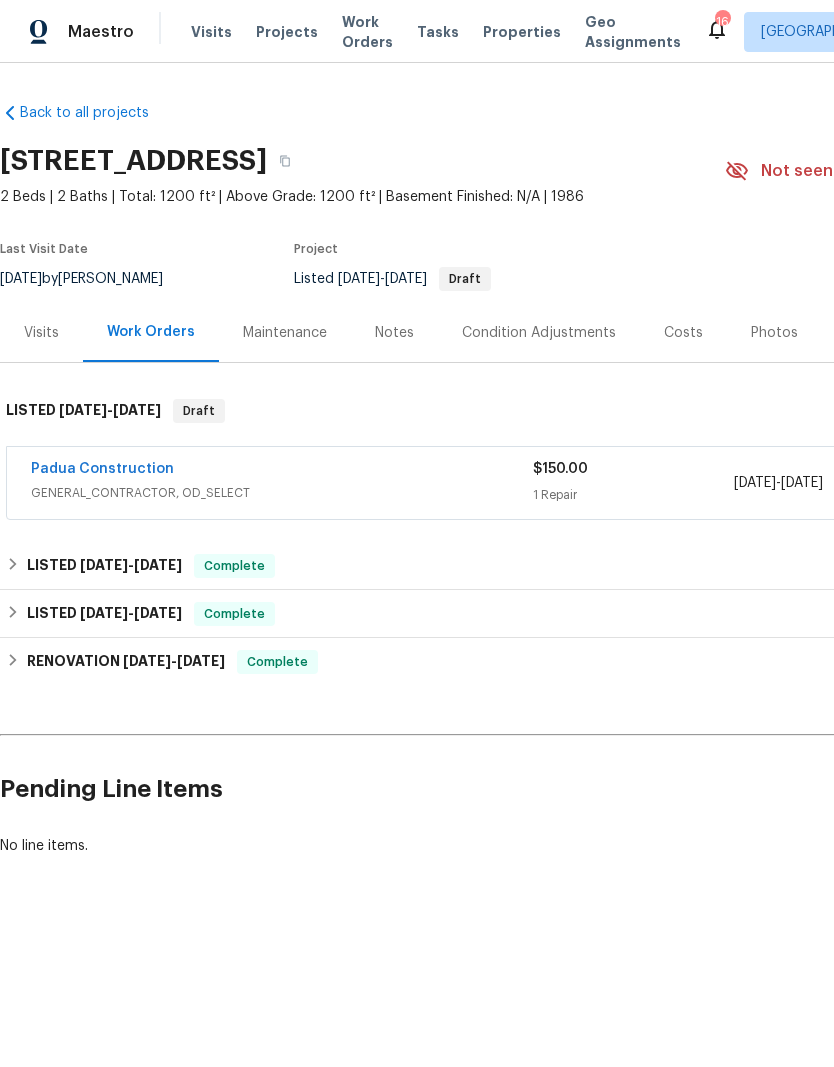 click on "Padua Construction" at bounding box center [102, 469] 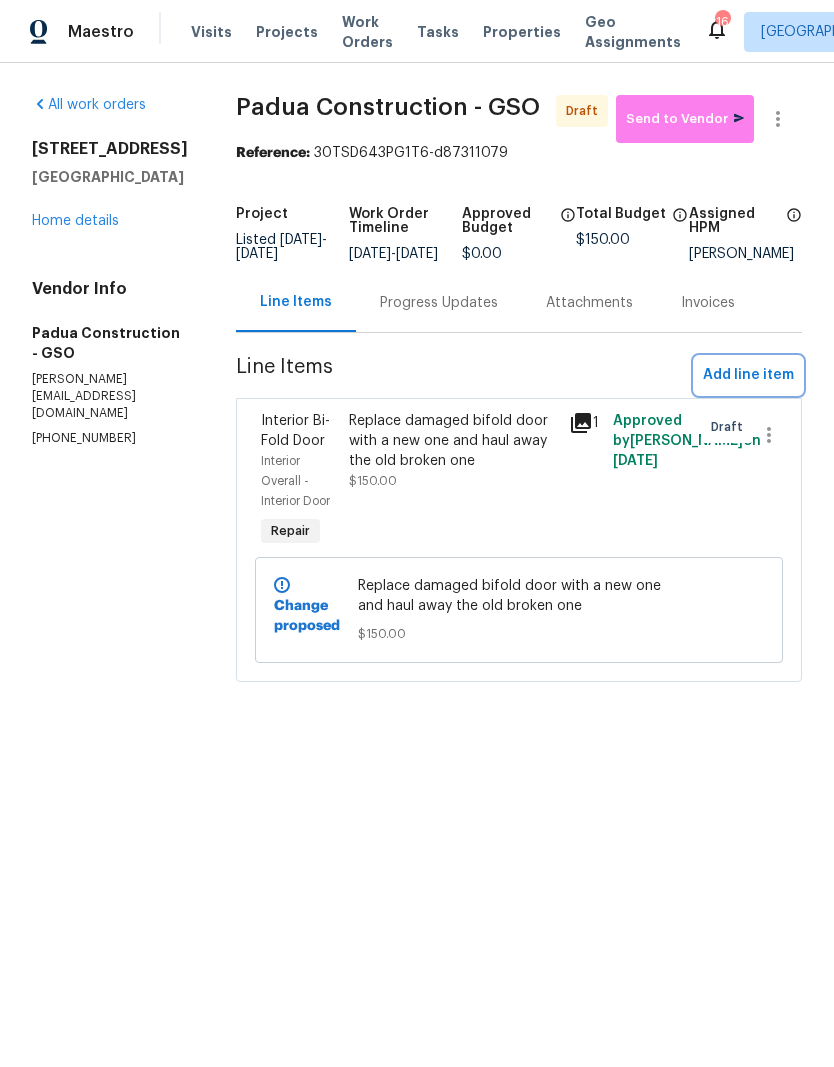 click on "Add line item" at bounding box center (748, 375) 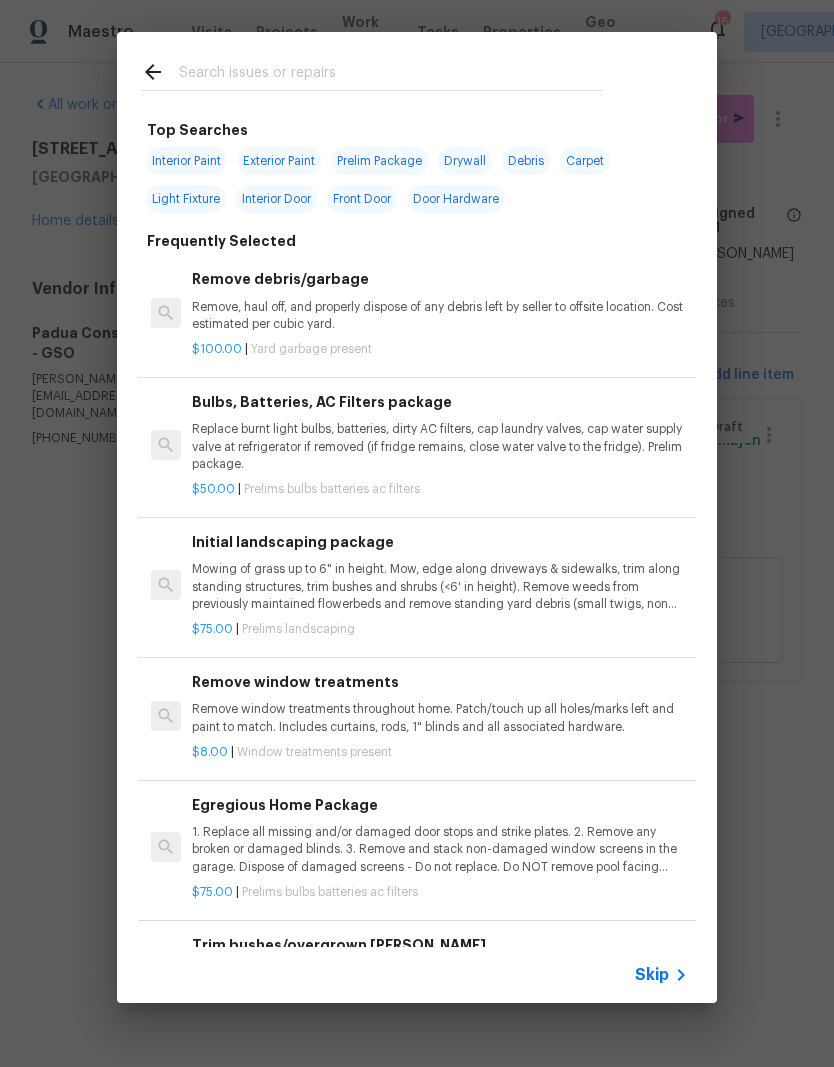 click at bounding box center (391, 75) 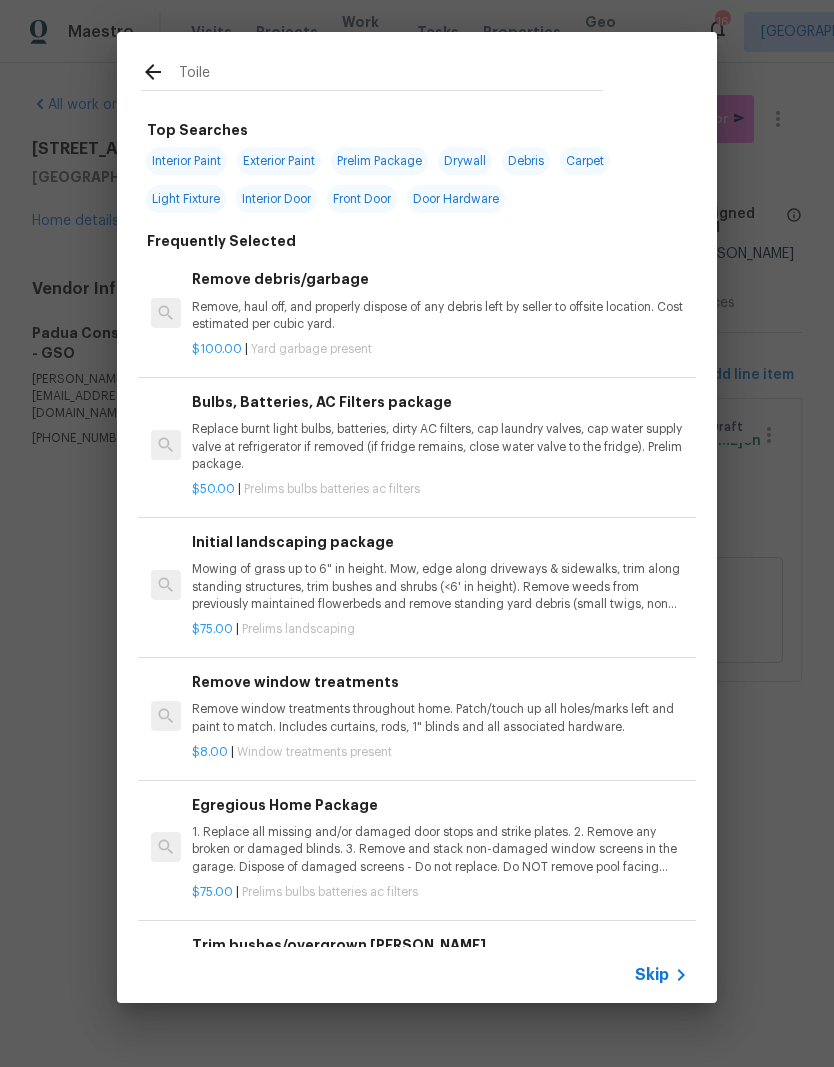 type on "Toilet" 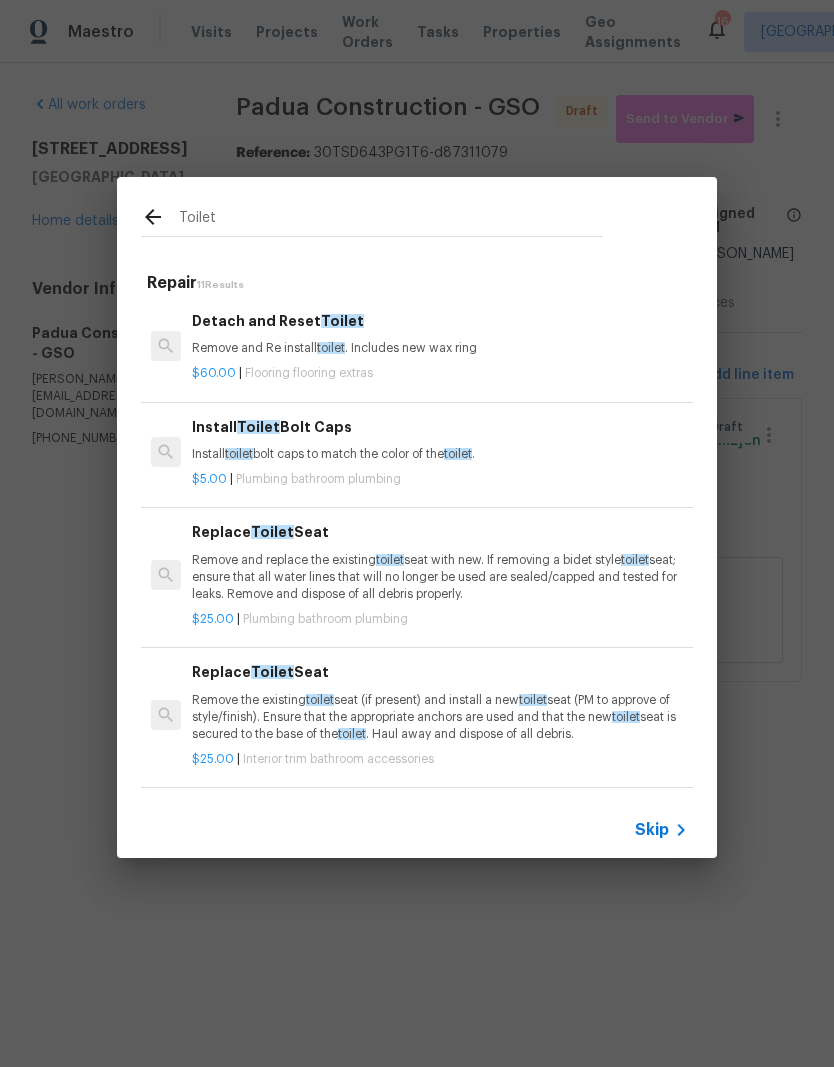 scroll, scrollTop: 0, scrollLeft: 0, axis: both 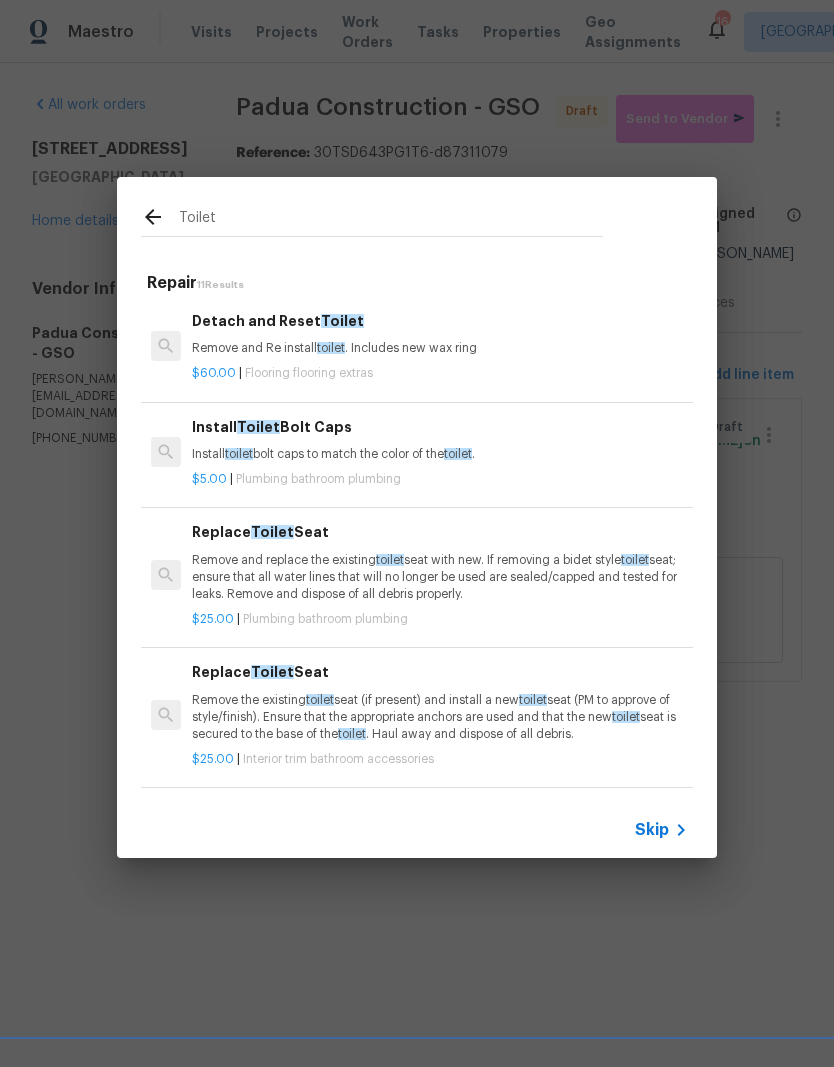 click on "Install  Toilet  Bolt Caps Install  toilet  bolt caps to match the color of the  toilet ." at bounding box center (440, 440) 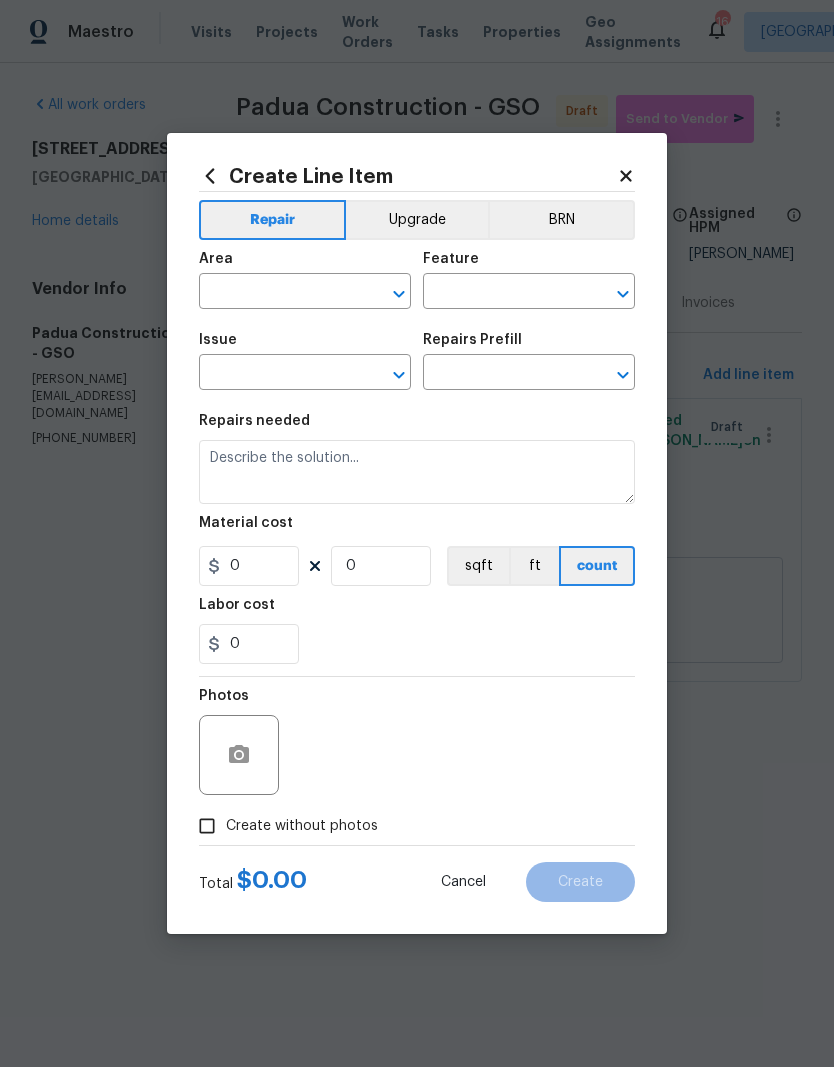 type on "Plumbing" 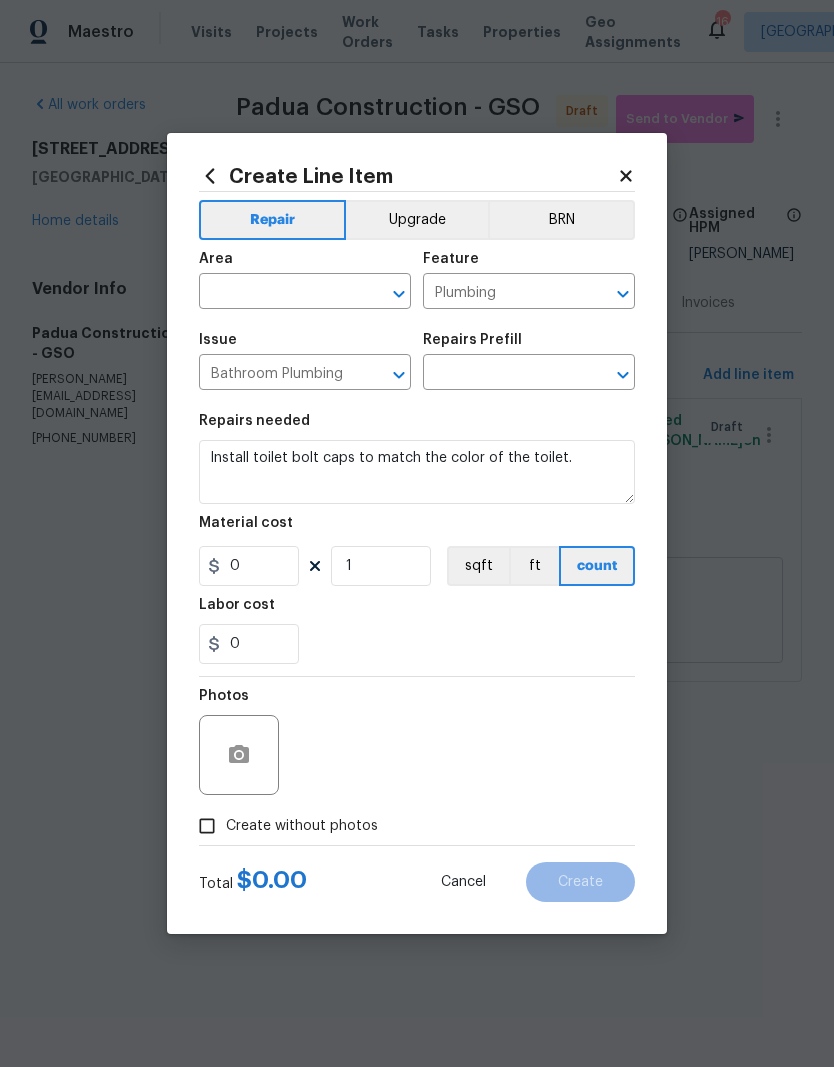 type on "Install Toilet Bolt Caps $5.00" 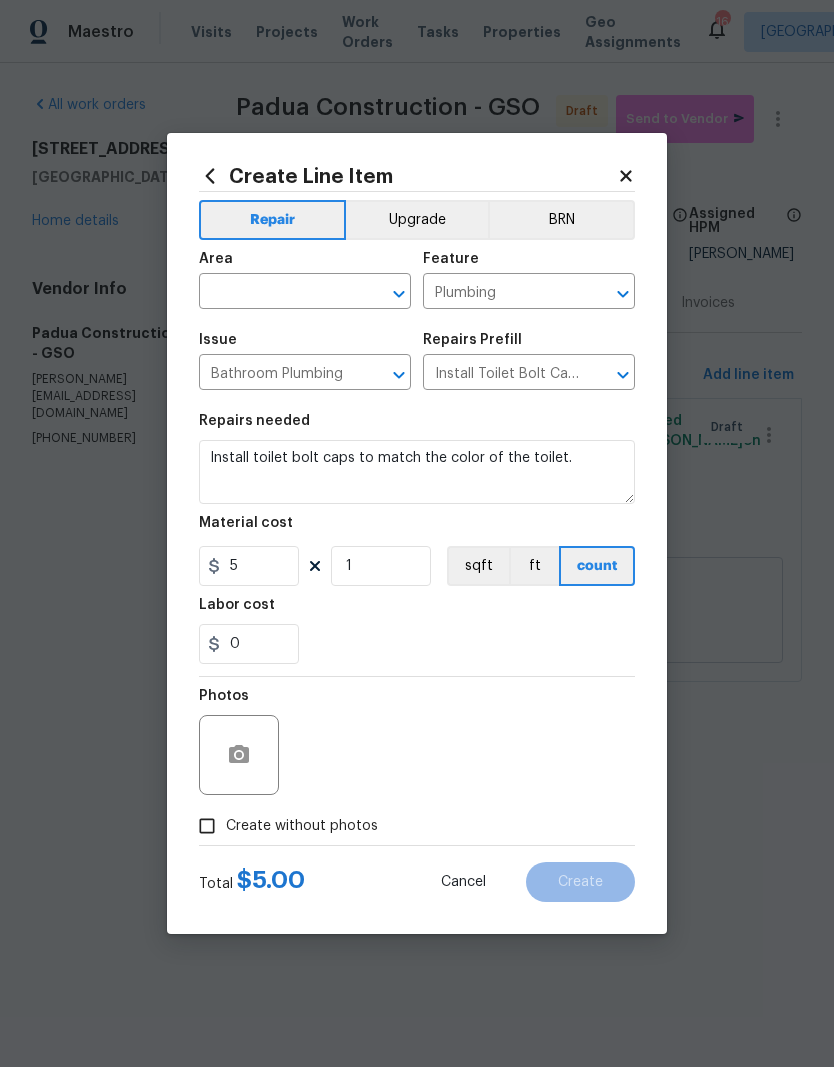 click at bounding box center (277, 293) 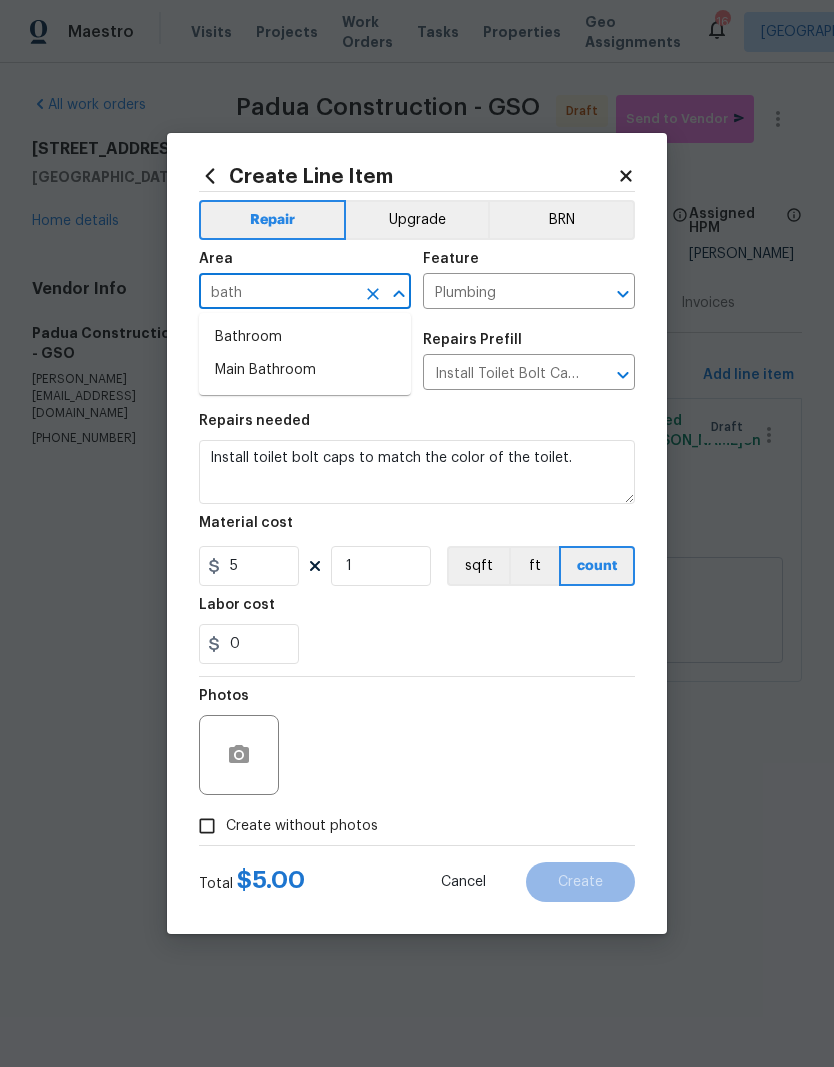 click on "Bathroom" at bounding box center [305, 337] 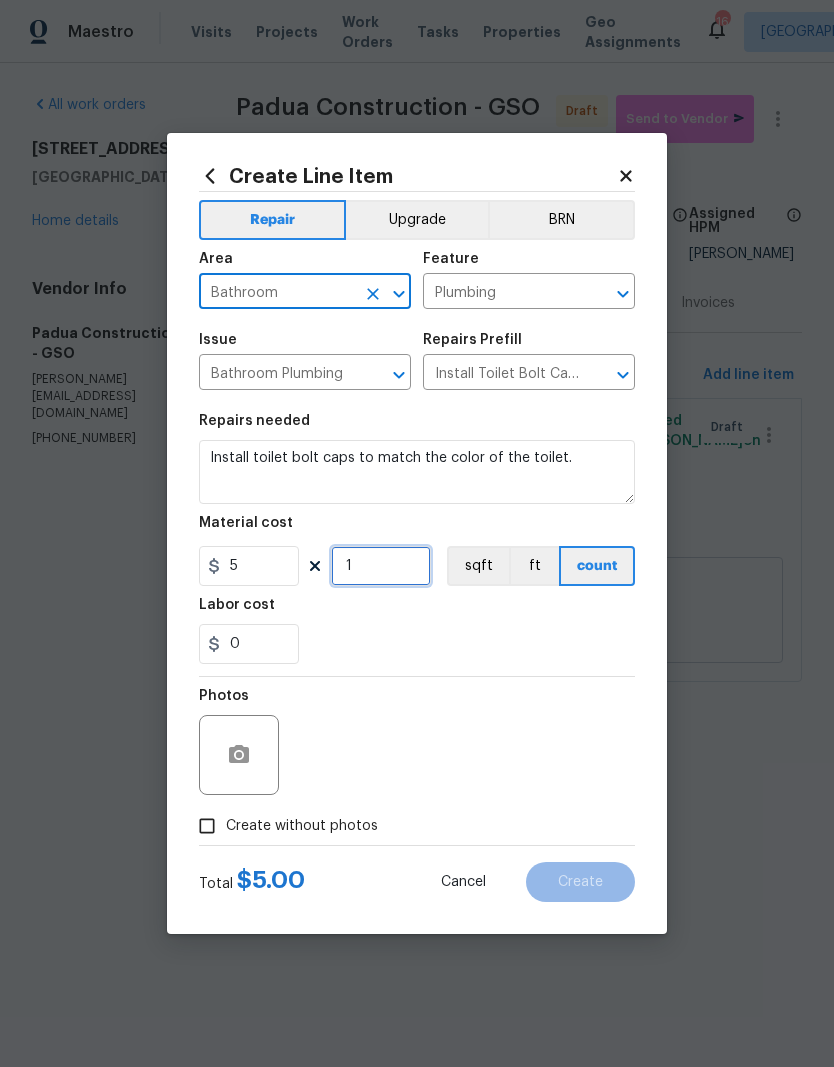click on "1" at bounding box center (381, 566) 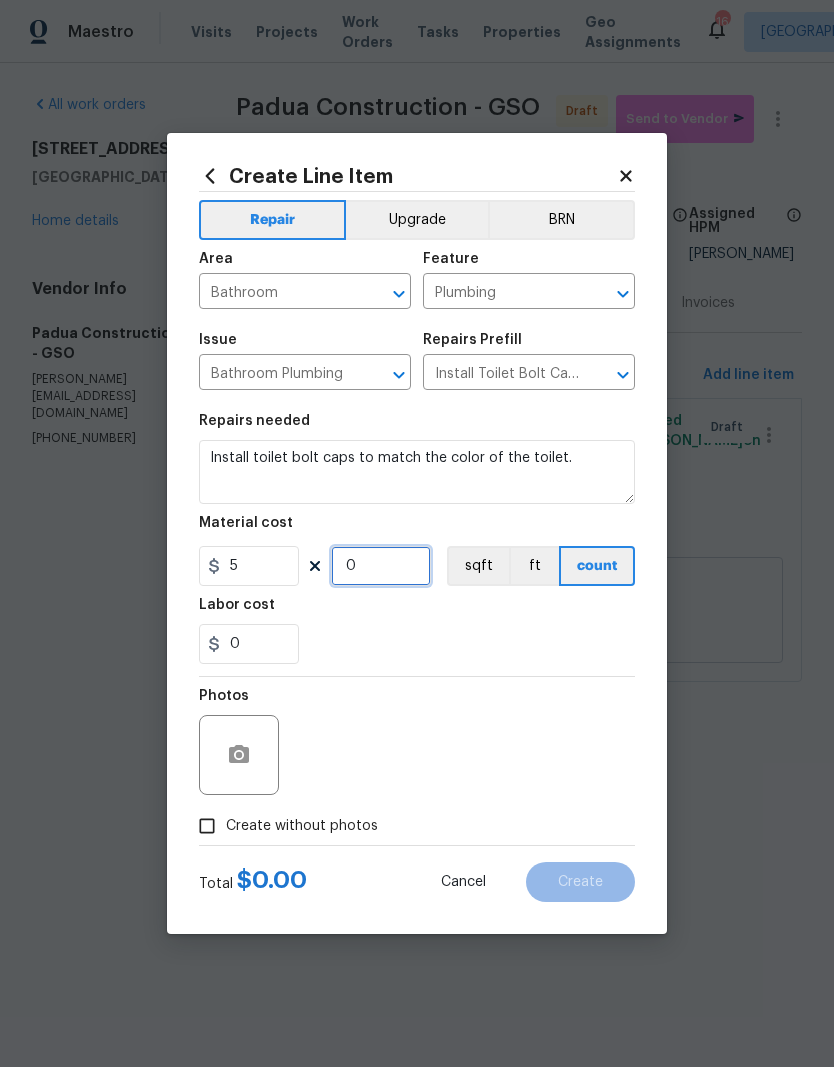 type on "2" 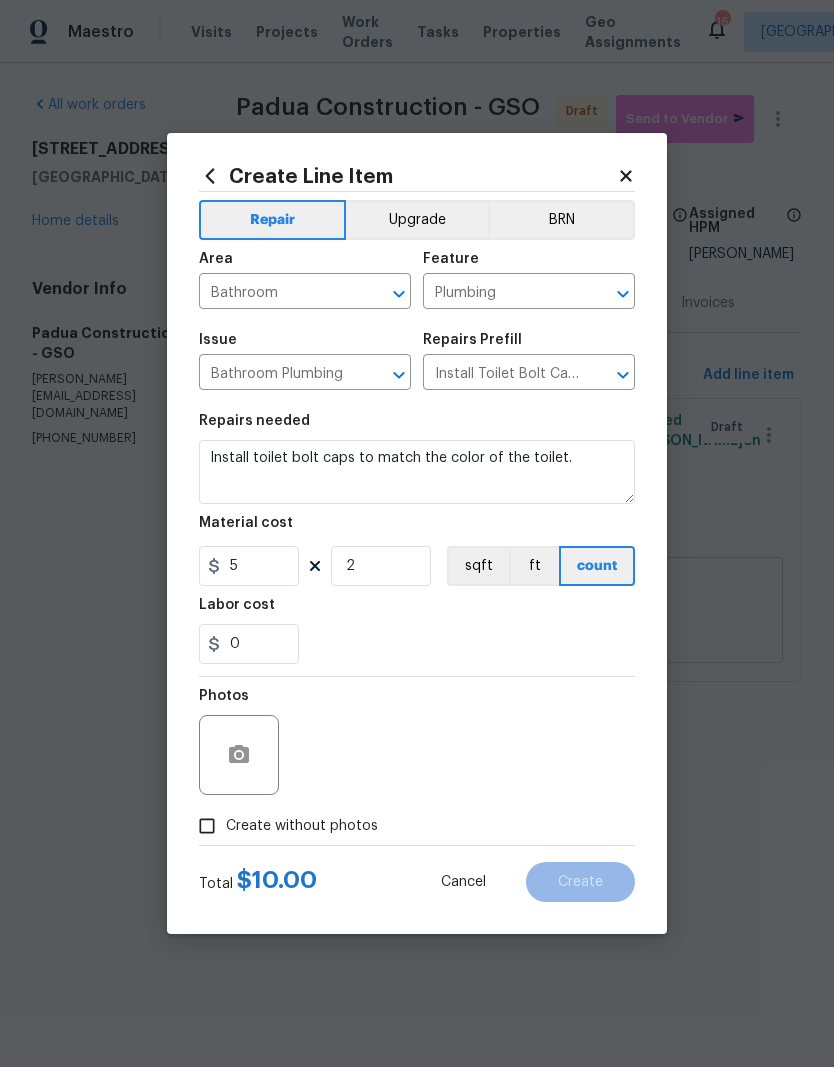 click on "0" at bounding box center [417, 644] 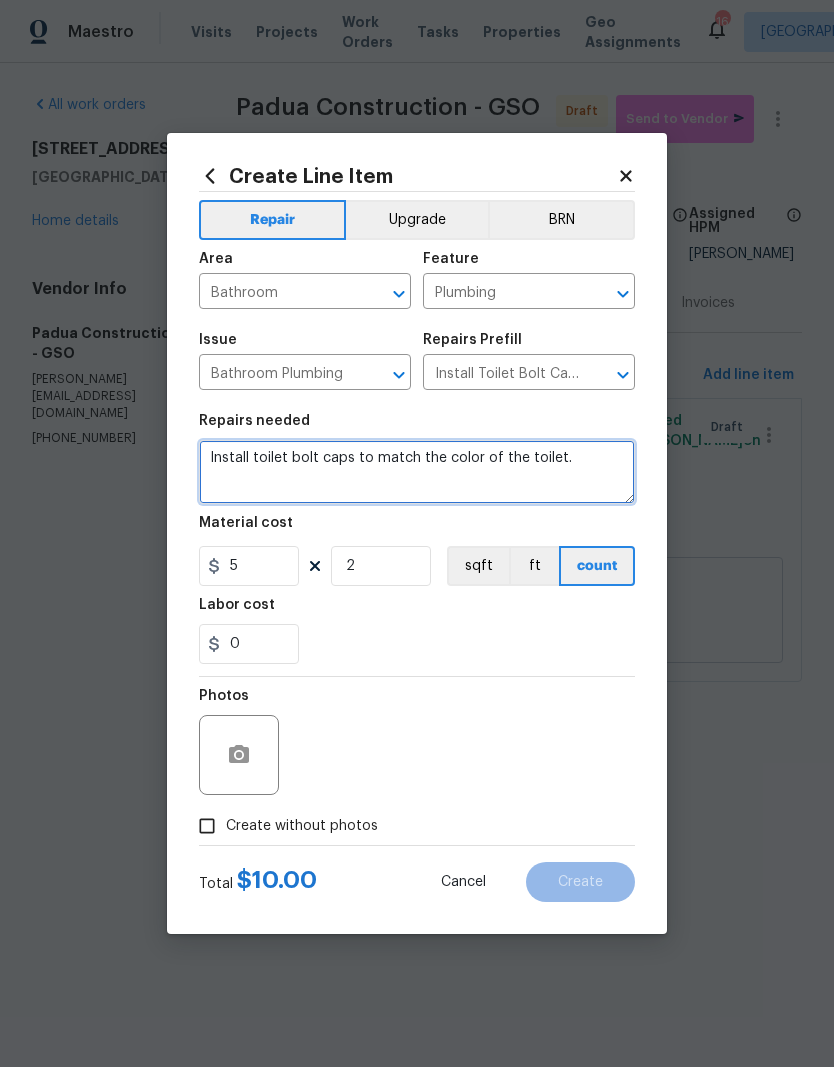 click on "Install toilet bolt caps to match the color of the toilet." at bounding box center (417, 472) 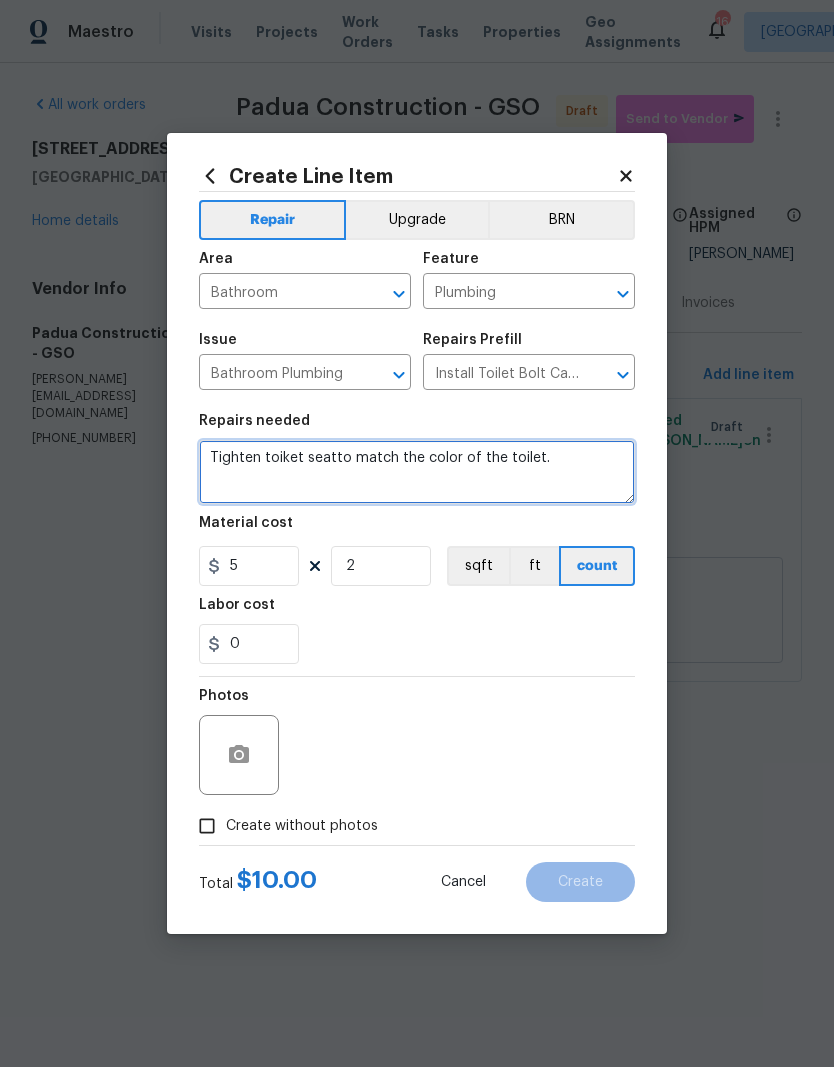 click on "Tighten toiket seatto match the color of the toilet." at bounding box center (417, 472) 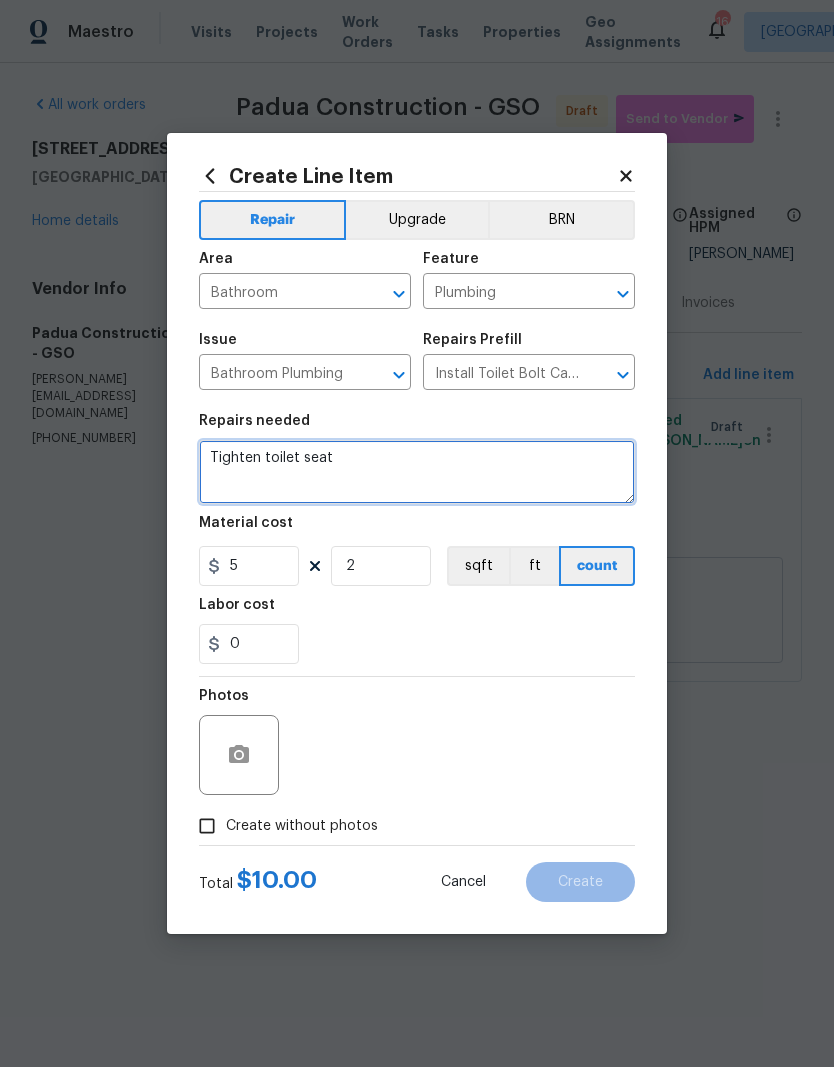 type on "Tighten toilet seat" 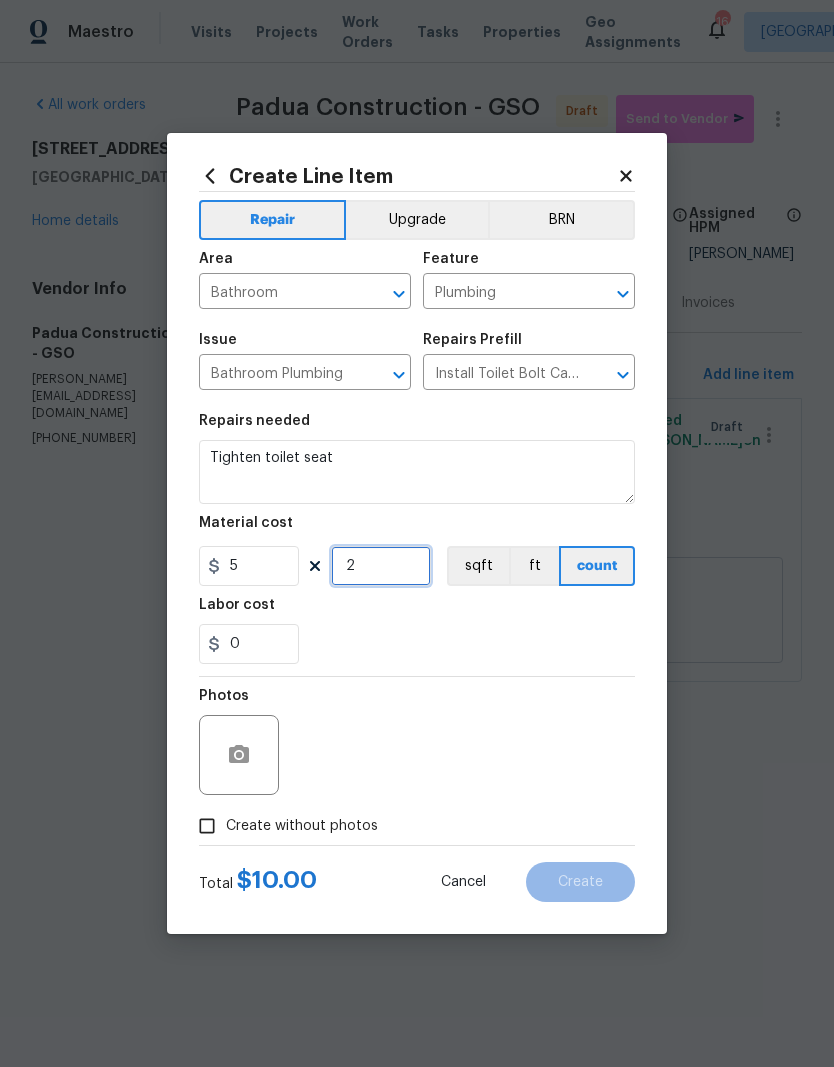 click on "2" at bounding box center (381, 566) 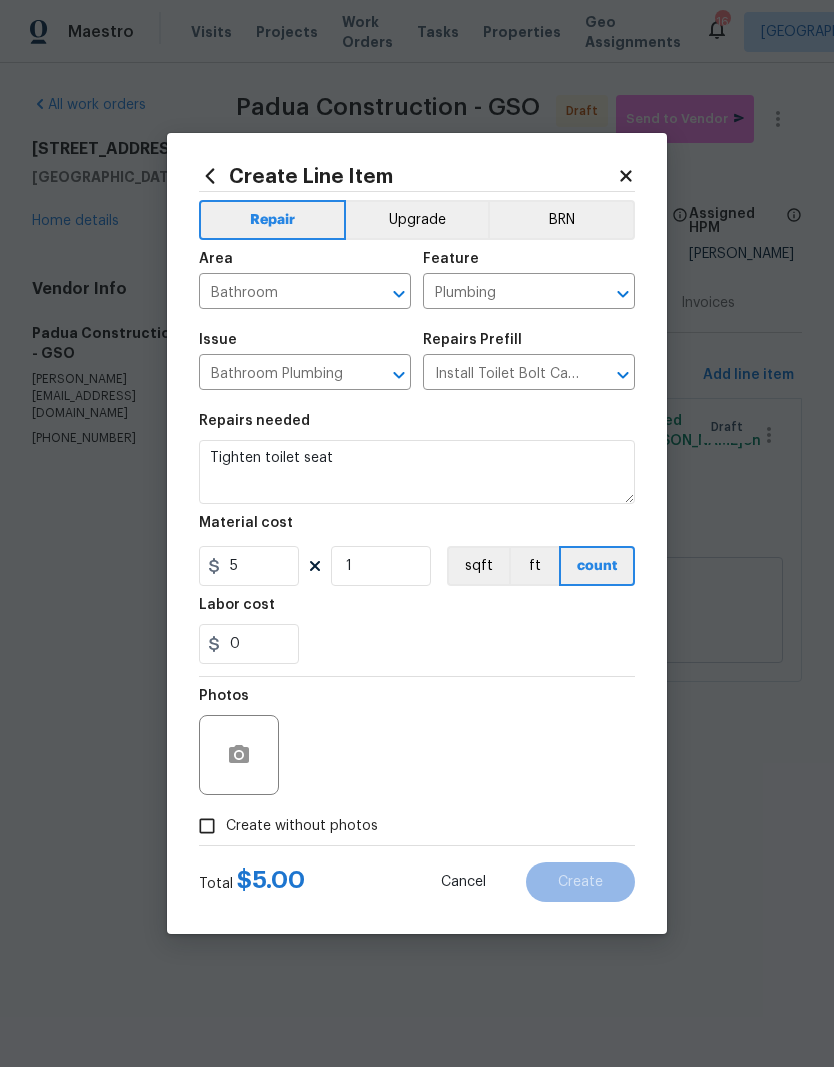 click on "Labor cost" at bounding box center (417, 611) 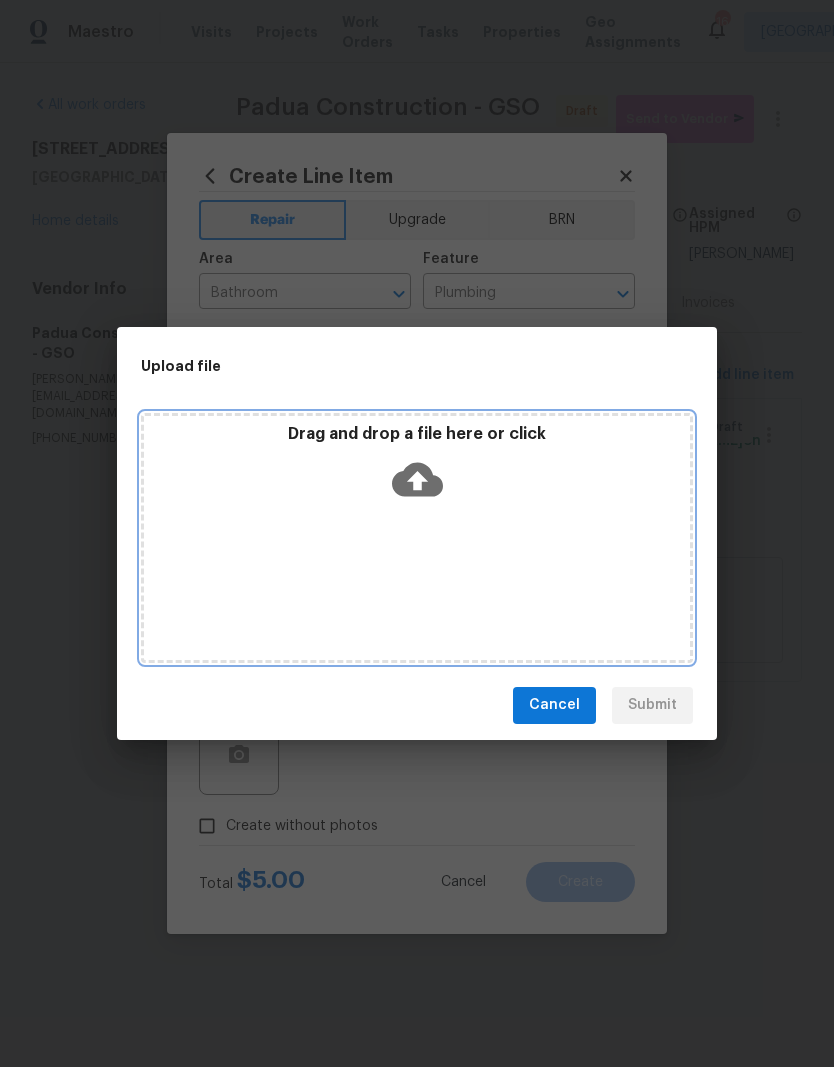 click 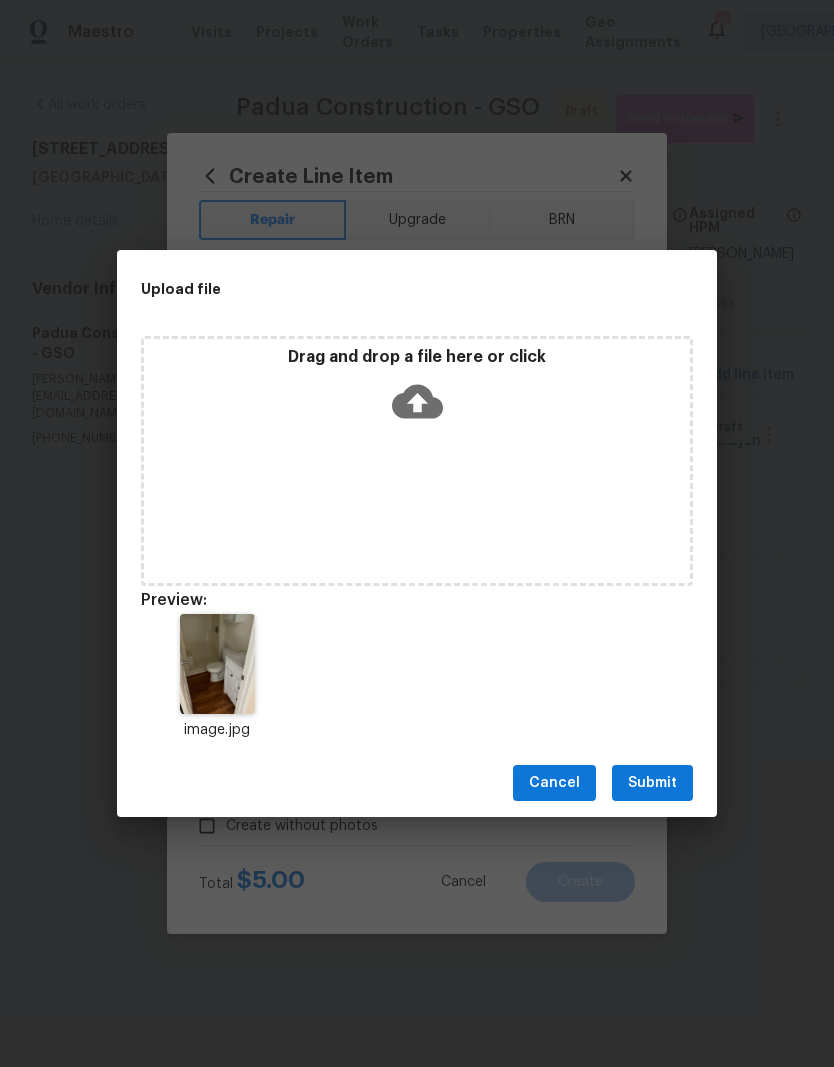 click on "Submit" at bounding box center [652, 783] 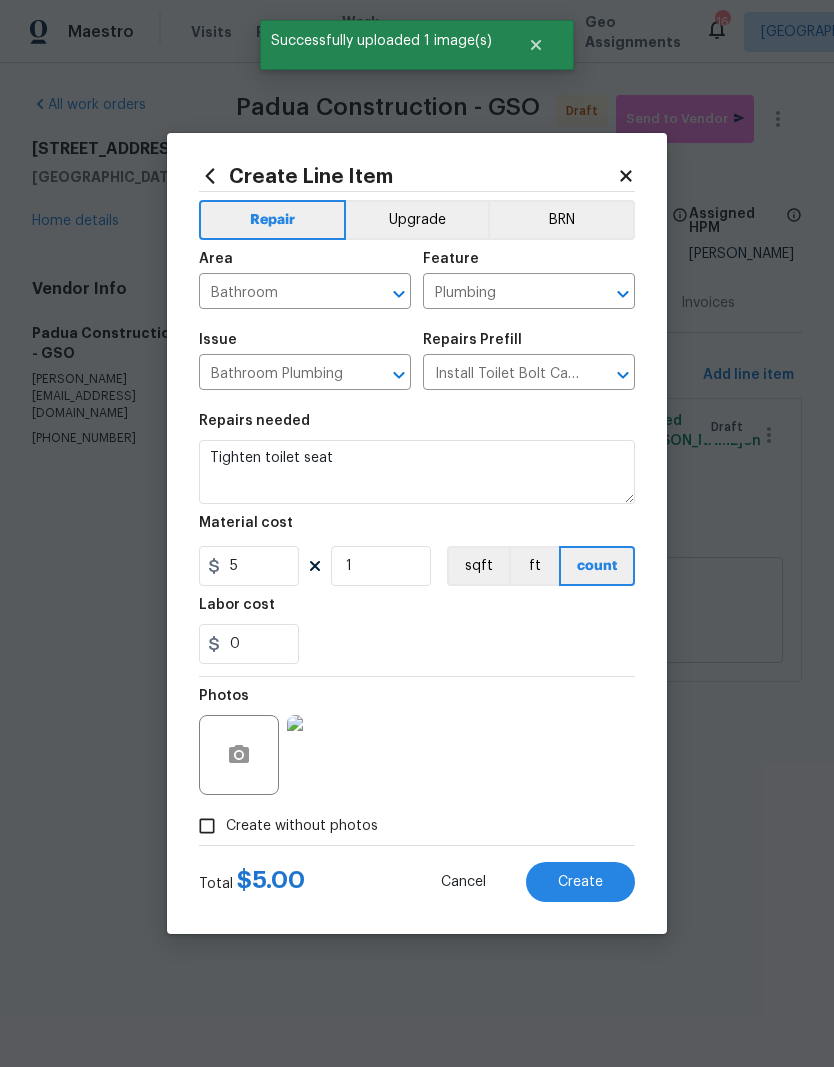 click on "Total   $ 5.00 Cancel Create" at bounding box center (417, 874) 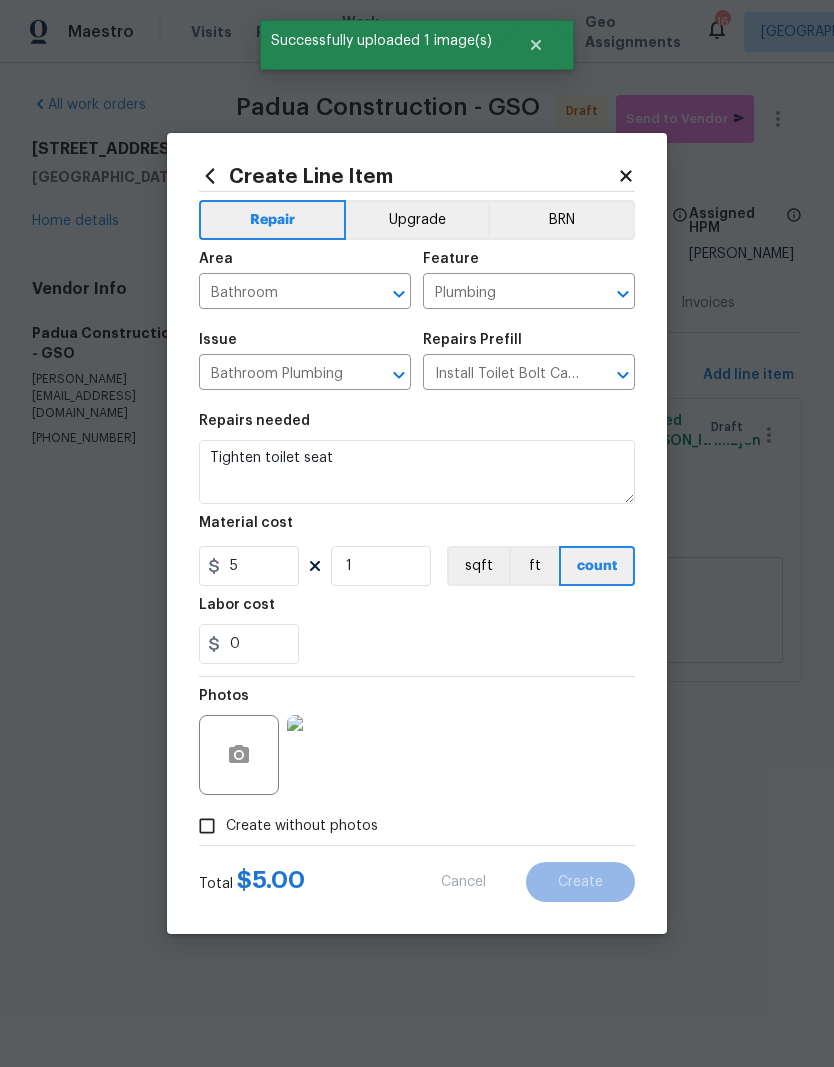 type on "0" 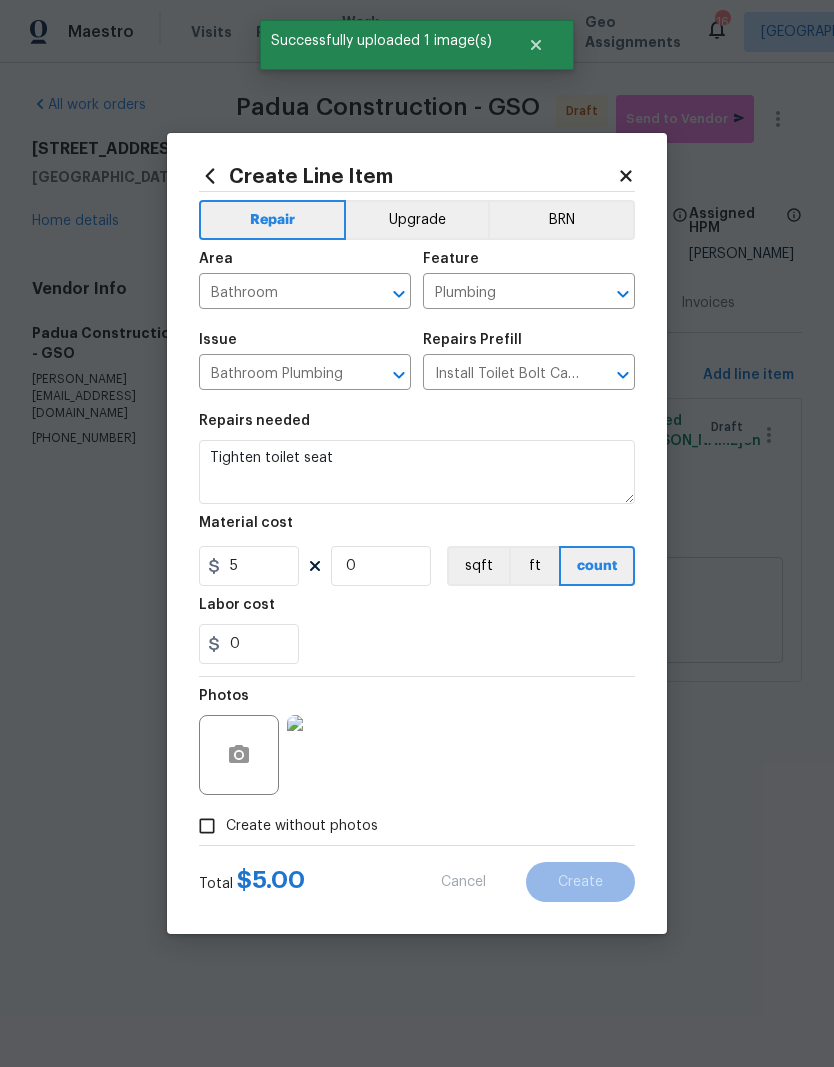 type 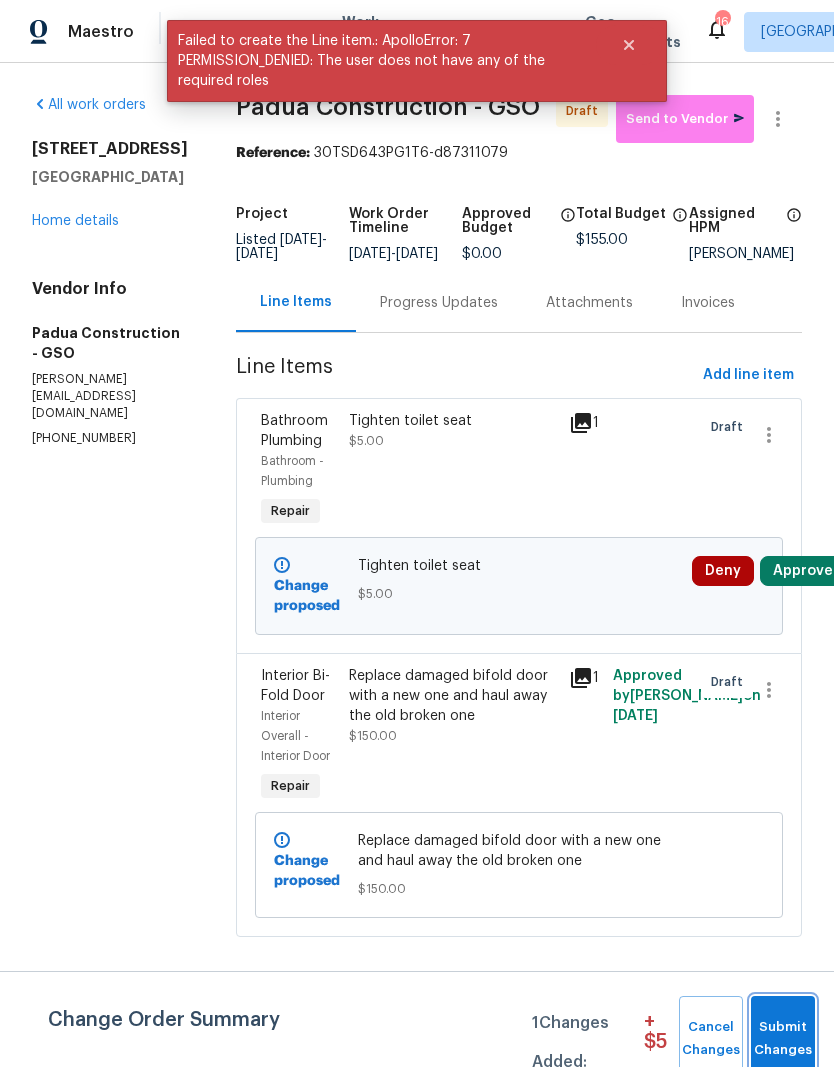 click on "Submit Changes" at bounding box center [783, 1039] 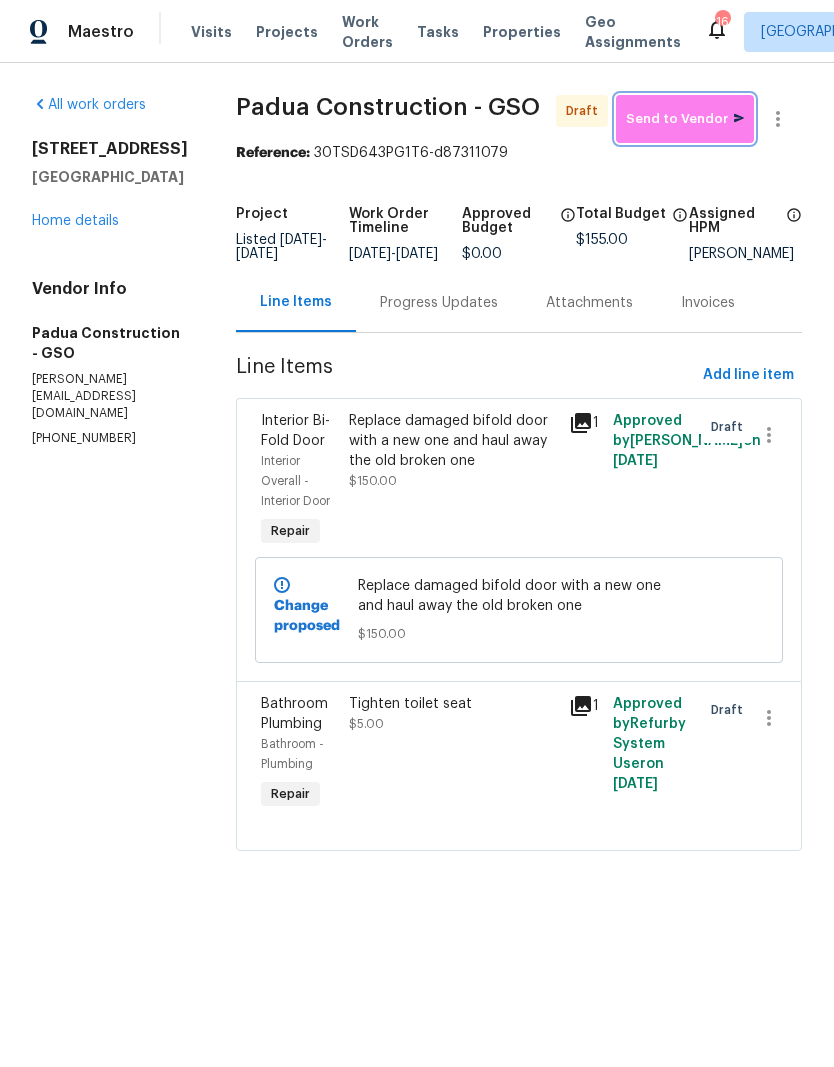 click on "Send to Vendor" at bounding box center (685, 119) 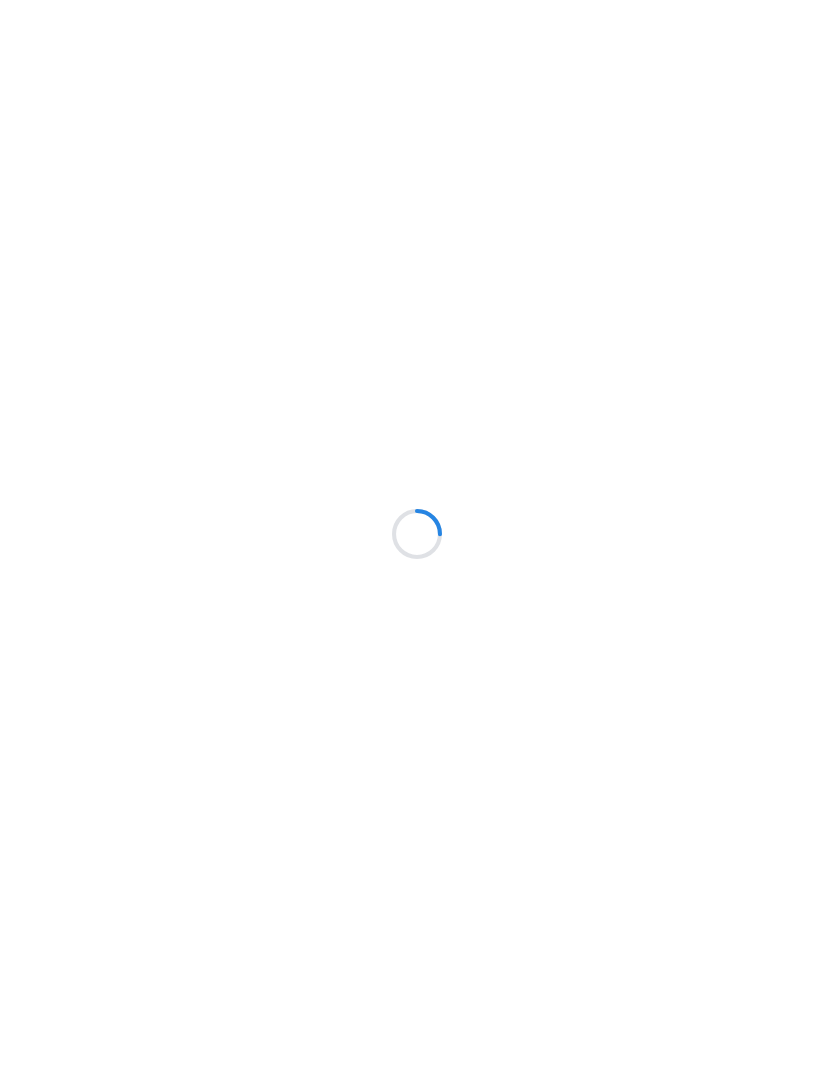 scroll, scrollTop: 0, scrollLeft: 0, axis: both 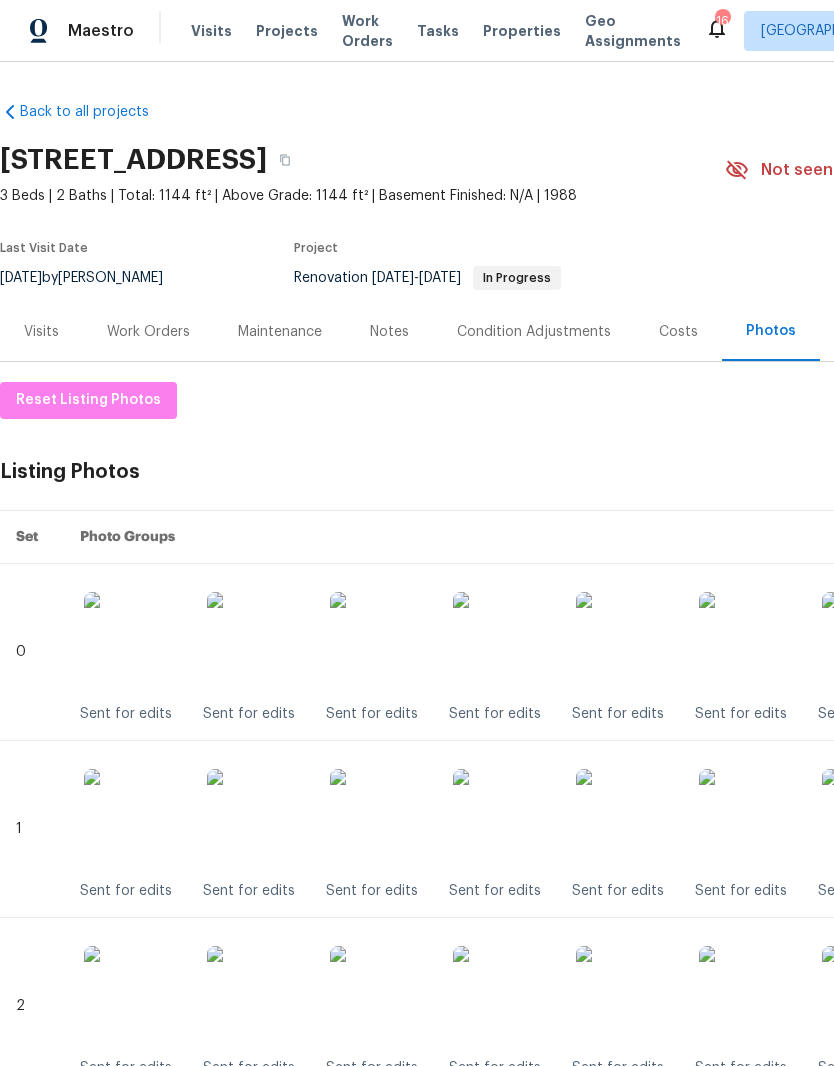 click on "Properties" at bounding box center (522, 32) 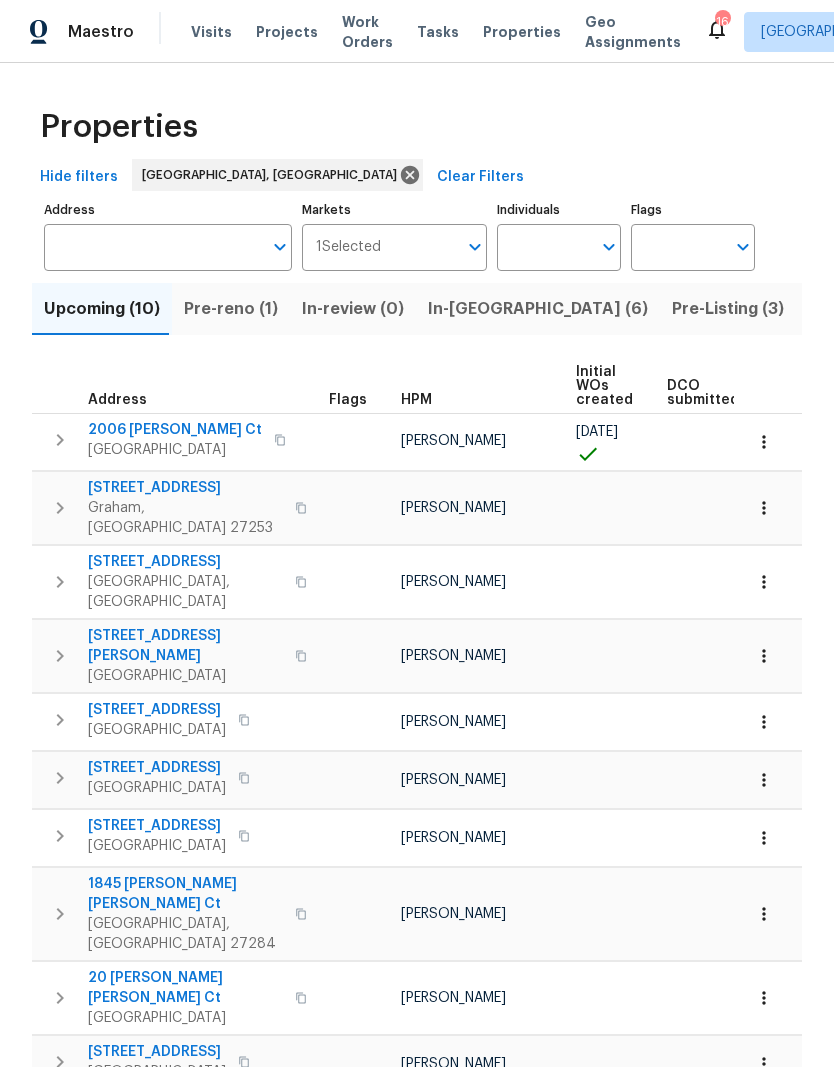 click on "In-reno (6)" at bounding box center [538, 309] 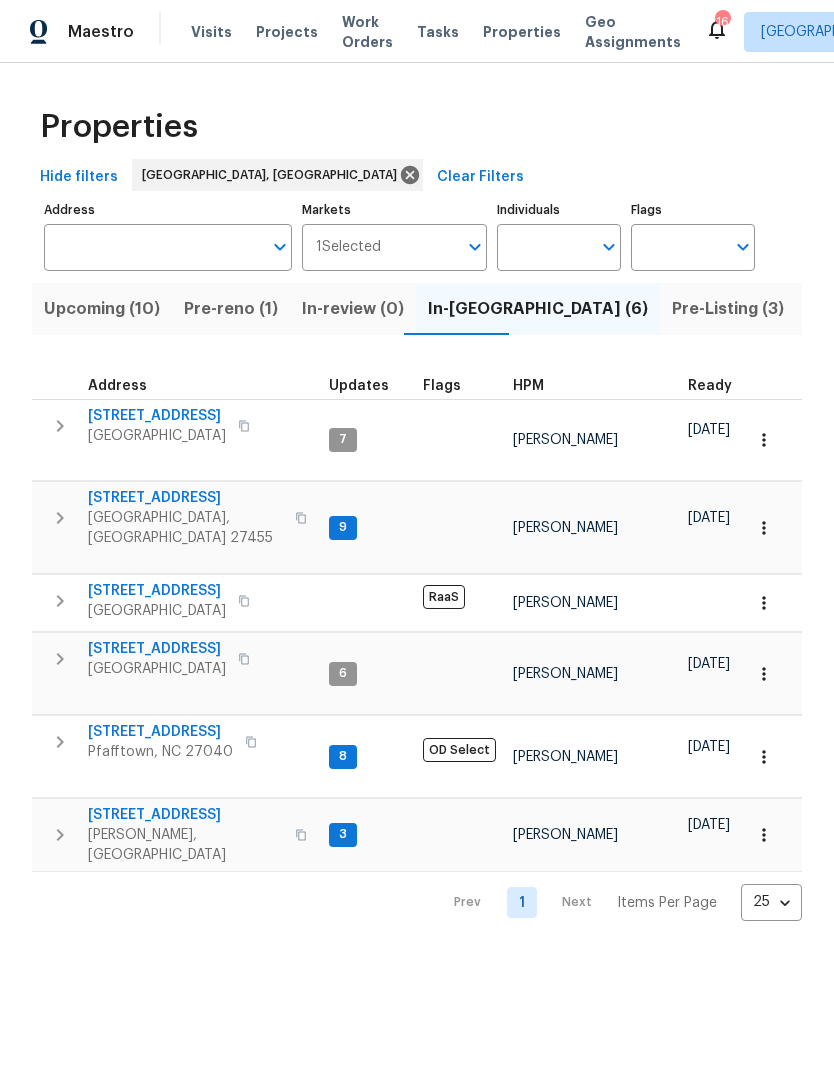 click on "Visits" at bounding box center [211, 32] 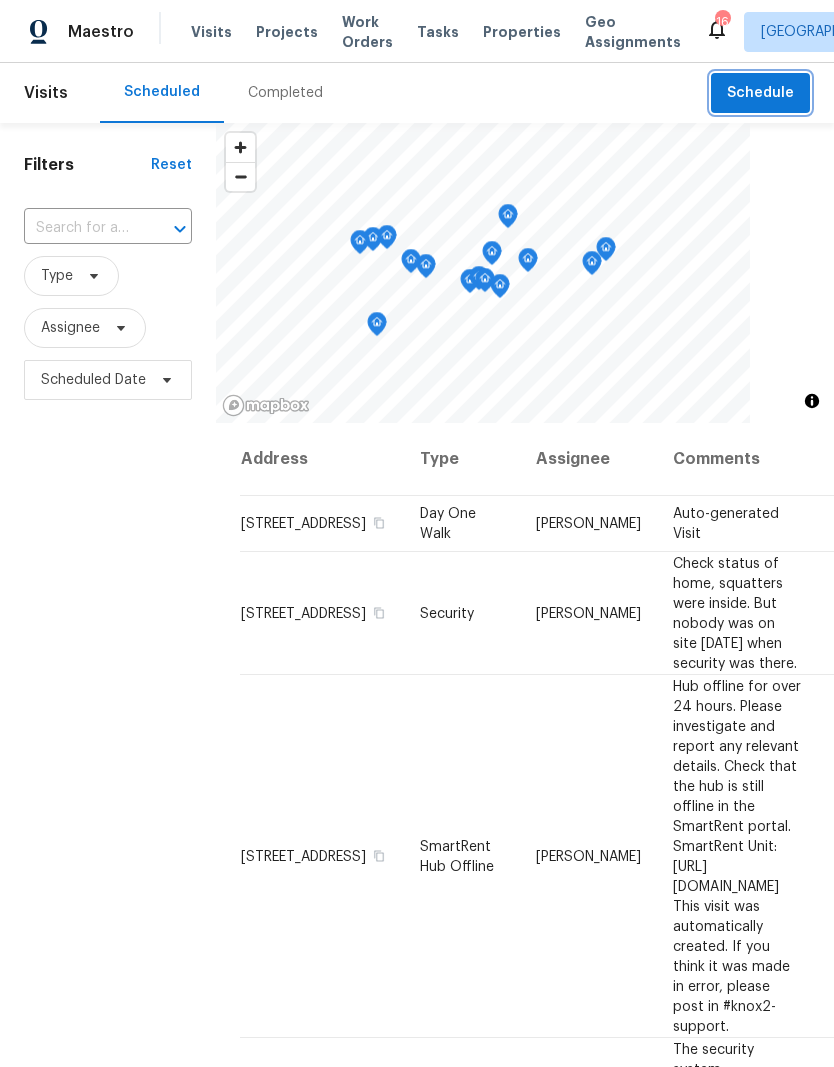 click on "Schedule" at bounding box center (760, 93) 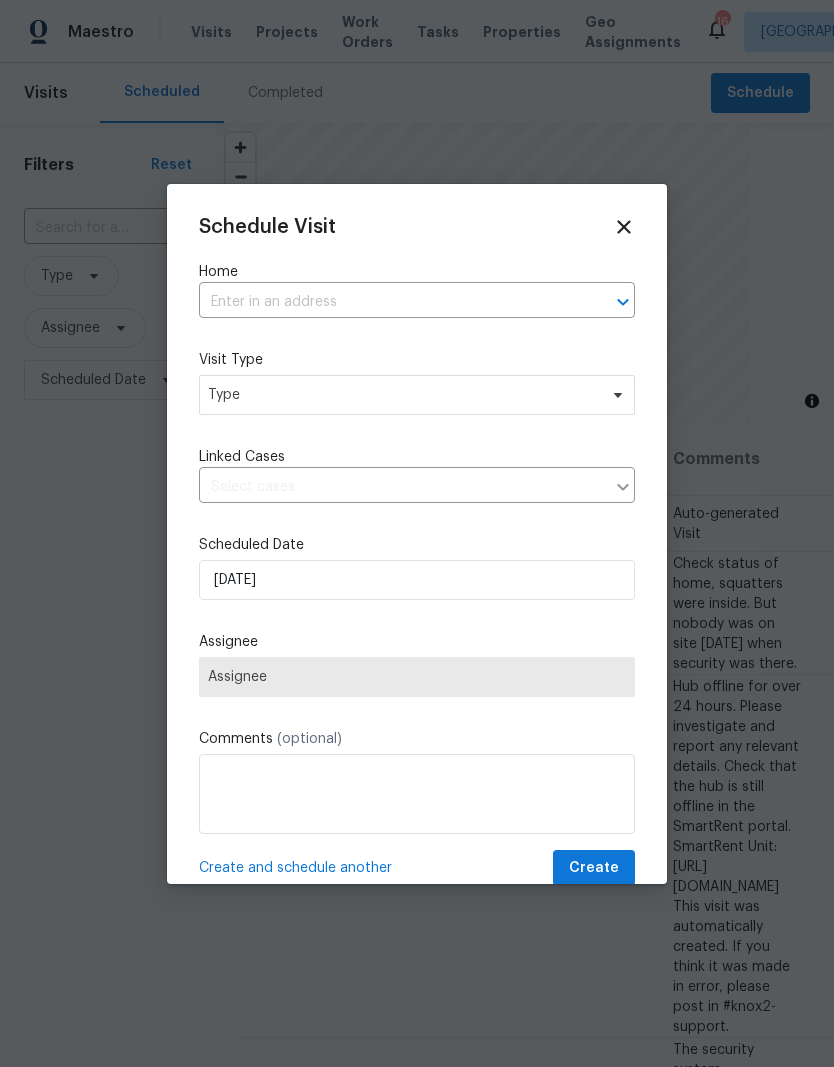 click at bounding box center [389, 302] 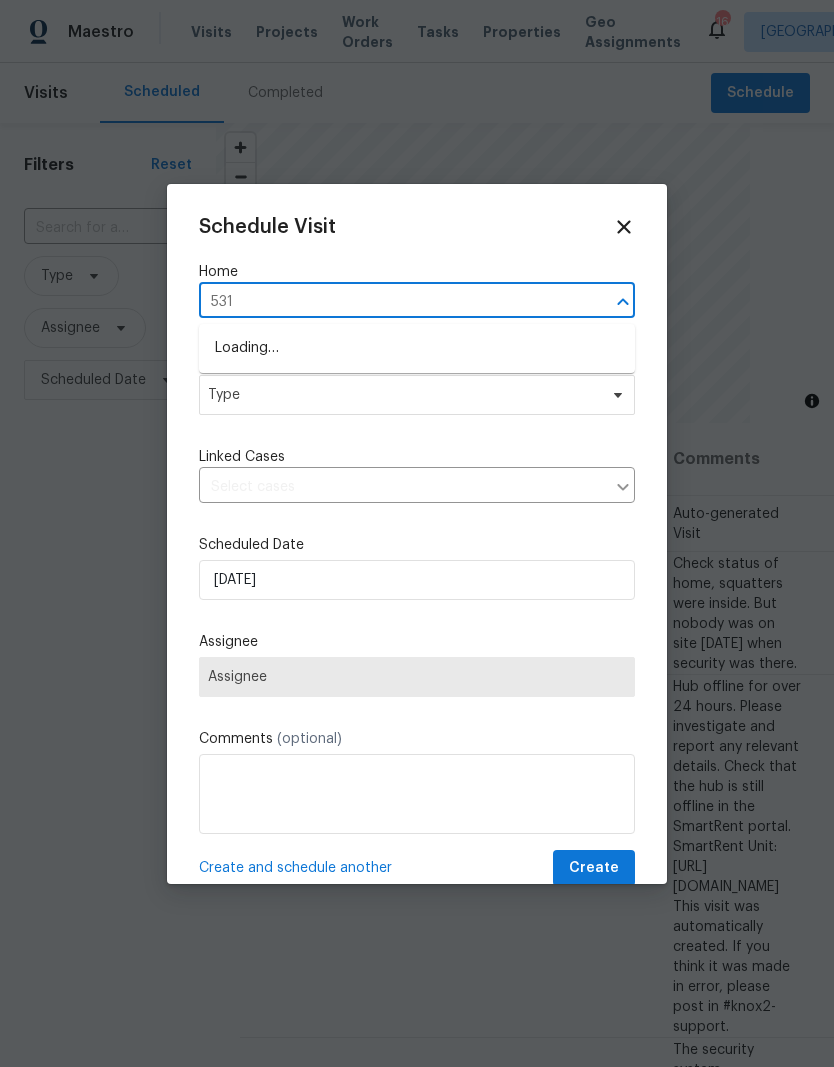 type on "5311" 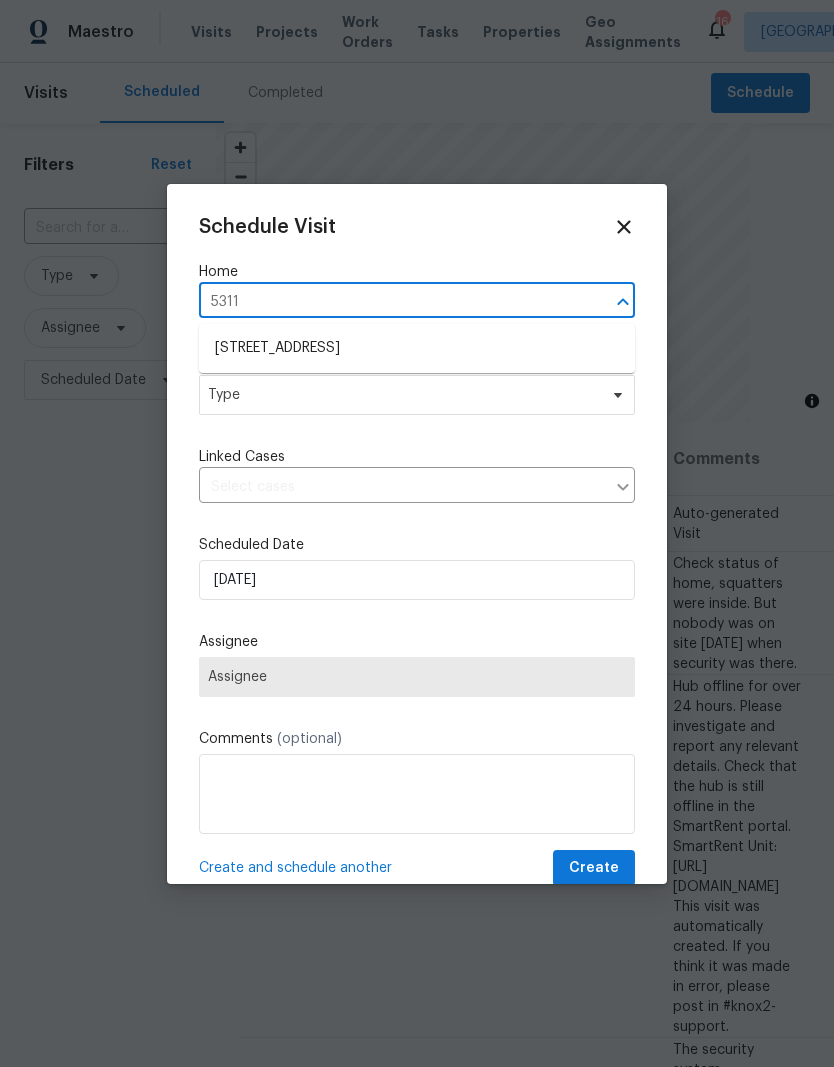 click on "5311 N Oaks Dr, Greensboro, NC 27455" at bounding box center (417, 348) 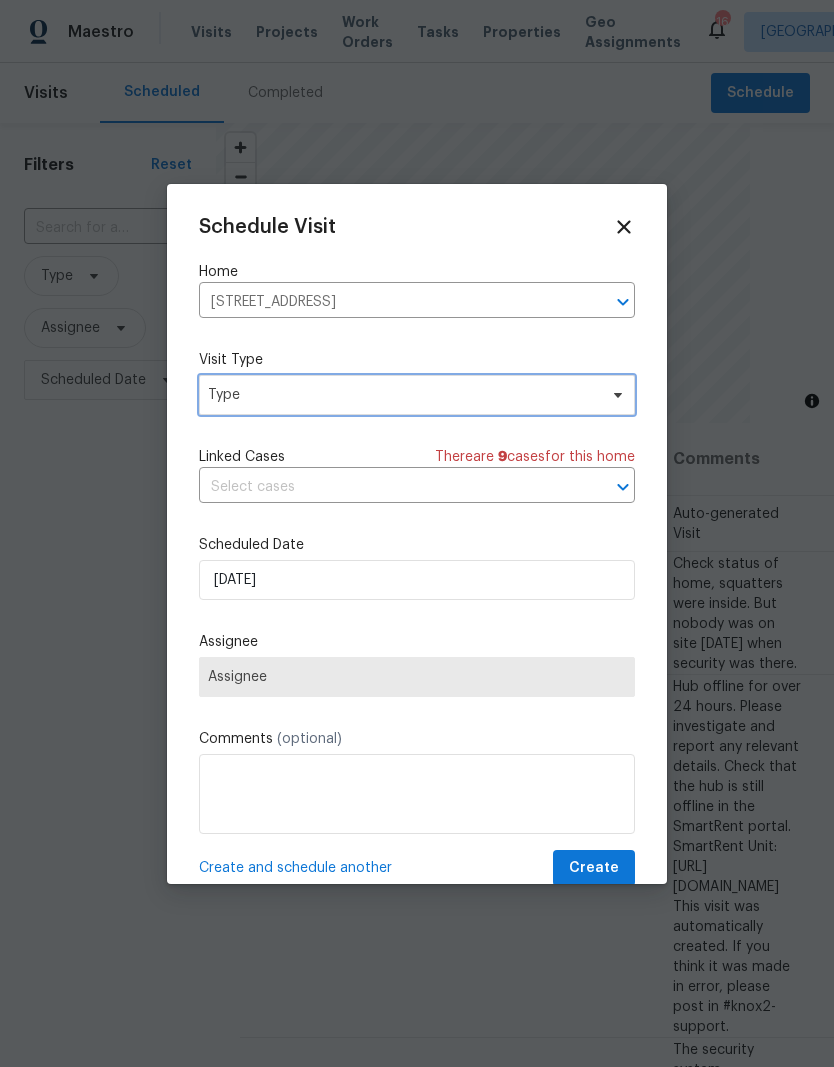 click on "Type" at bounding box center [417, 395] 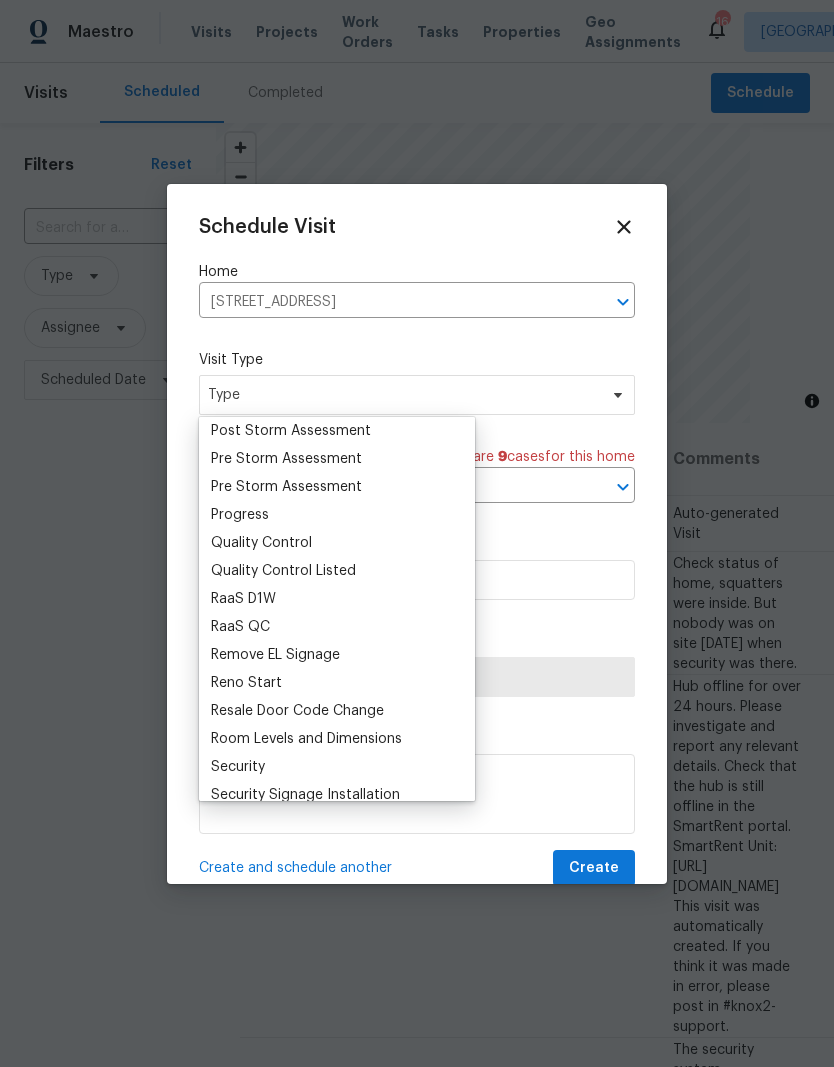 scroll, scrollTop: 1271, scrollLeft: 0, axis: vertical 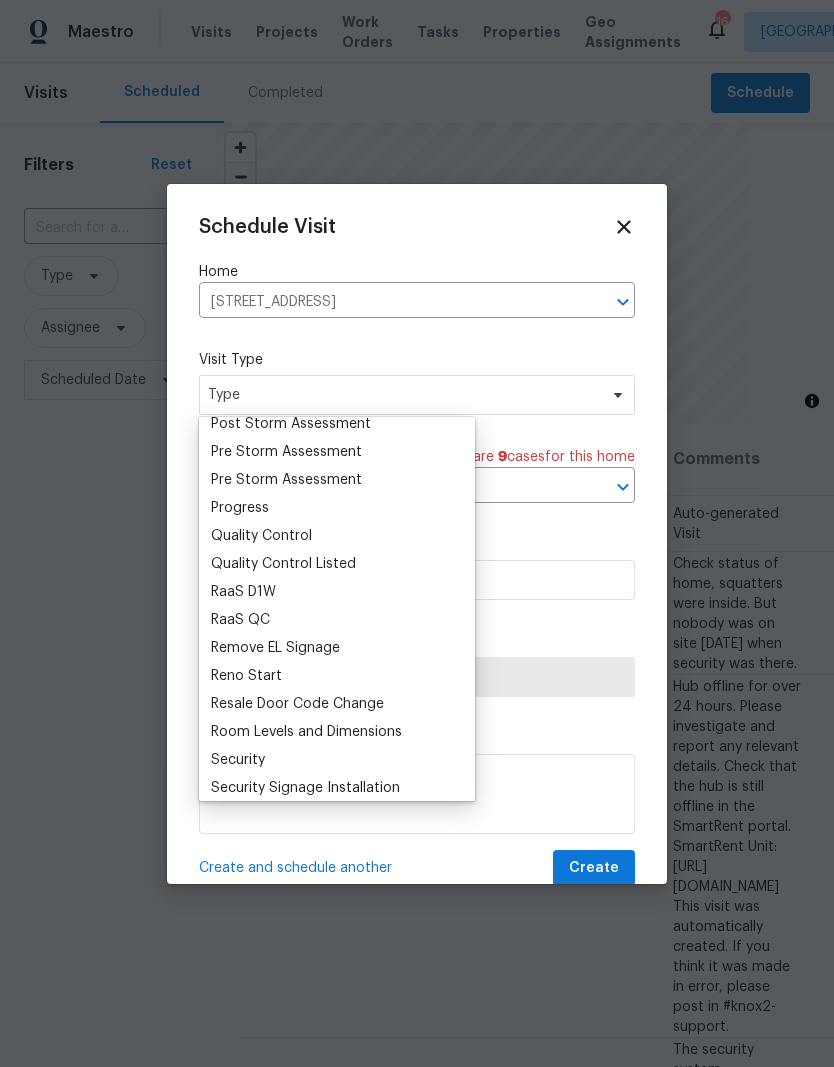 click on "Progress" at bounding box center (240, 508) 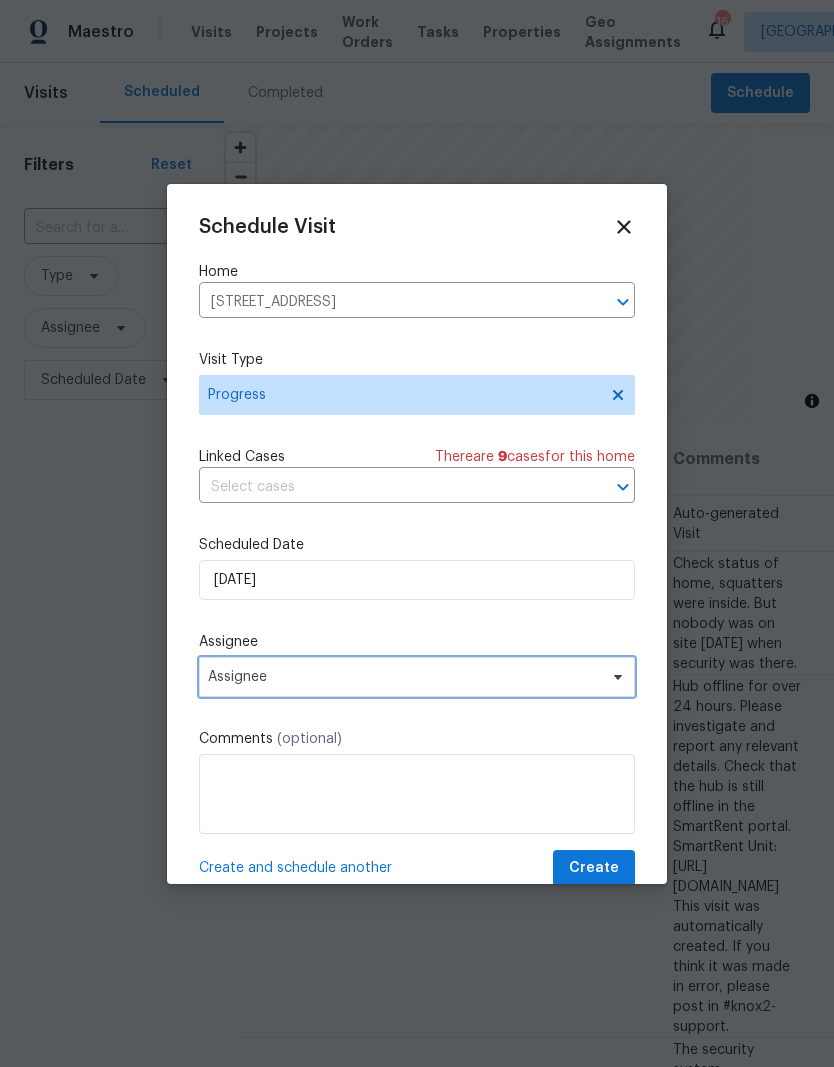 click on "Assignee" at bounding box center (417, 677) 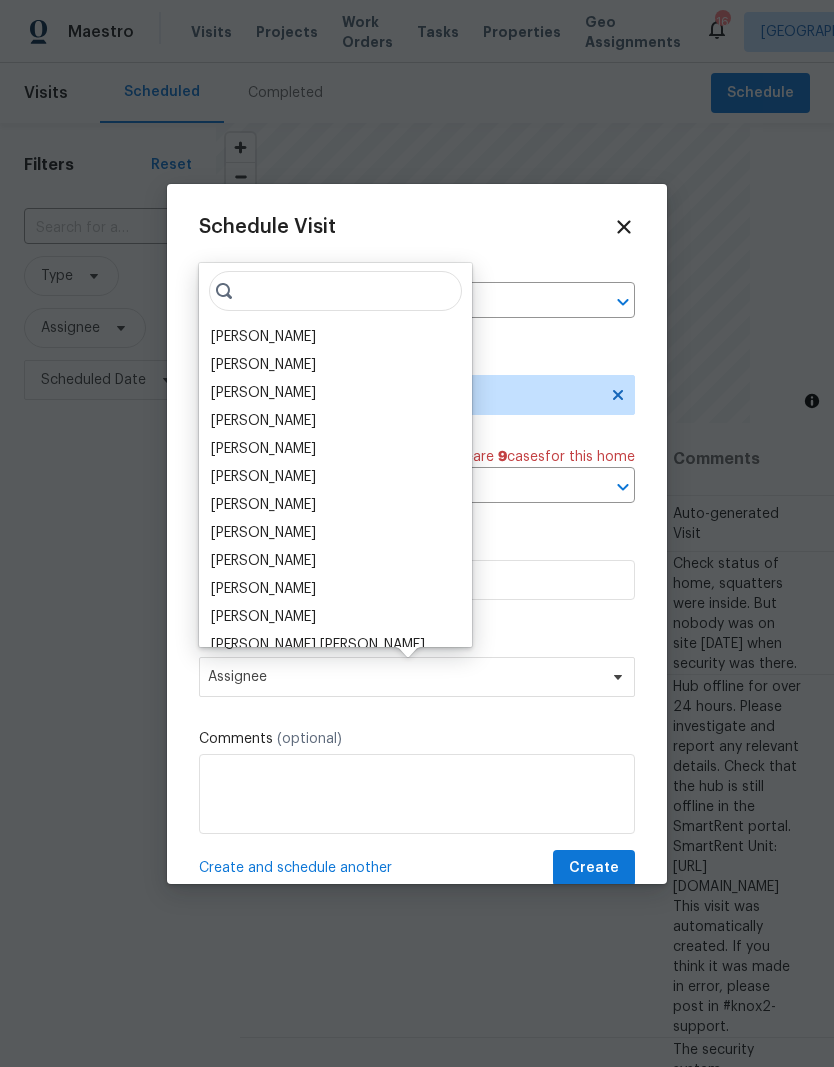 click on "[PERSON_NAME]" at bounding box center (263, 337) 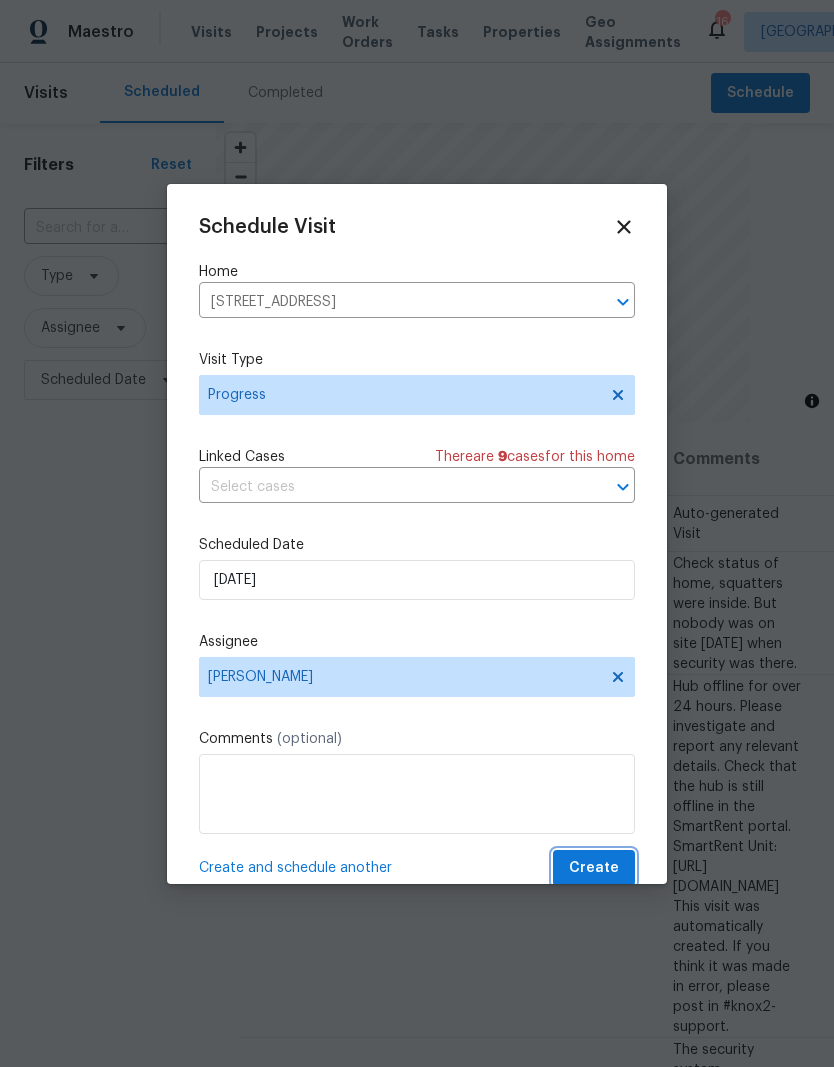 click on "Create" at bounding box center (594, 868) 